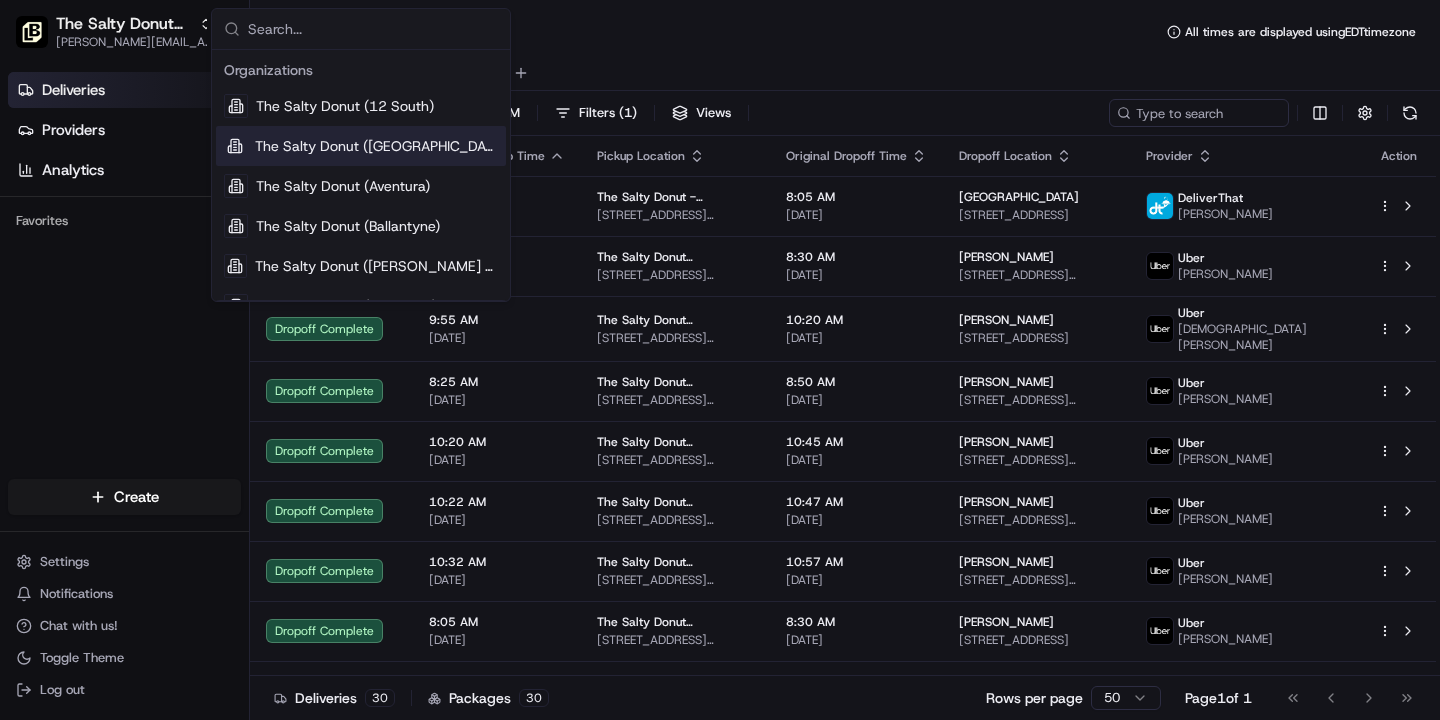 scroll, scrollTop: 0, scrollLeft: 0, axis: both 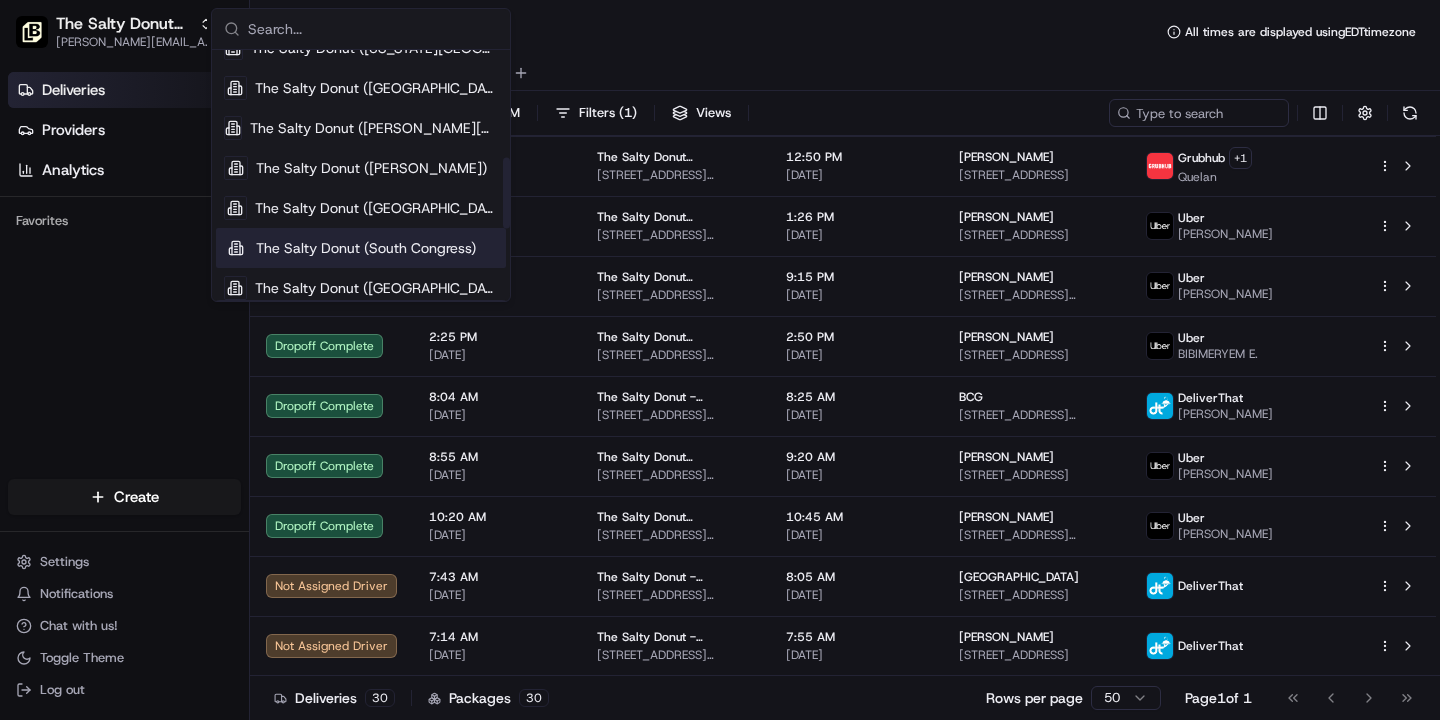 click on "The Salty Donut (South Congress)" at bounding box center [366, 248] 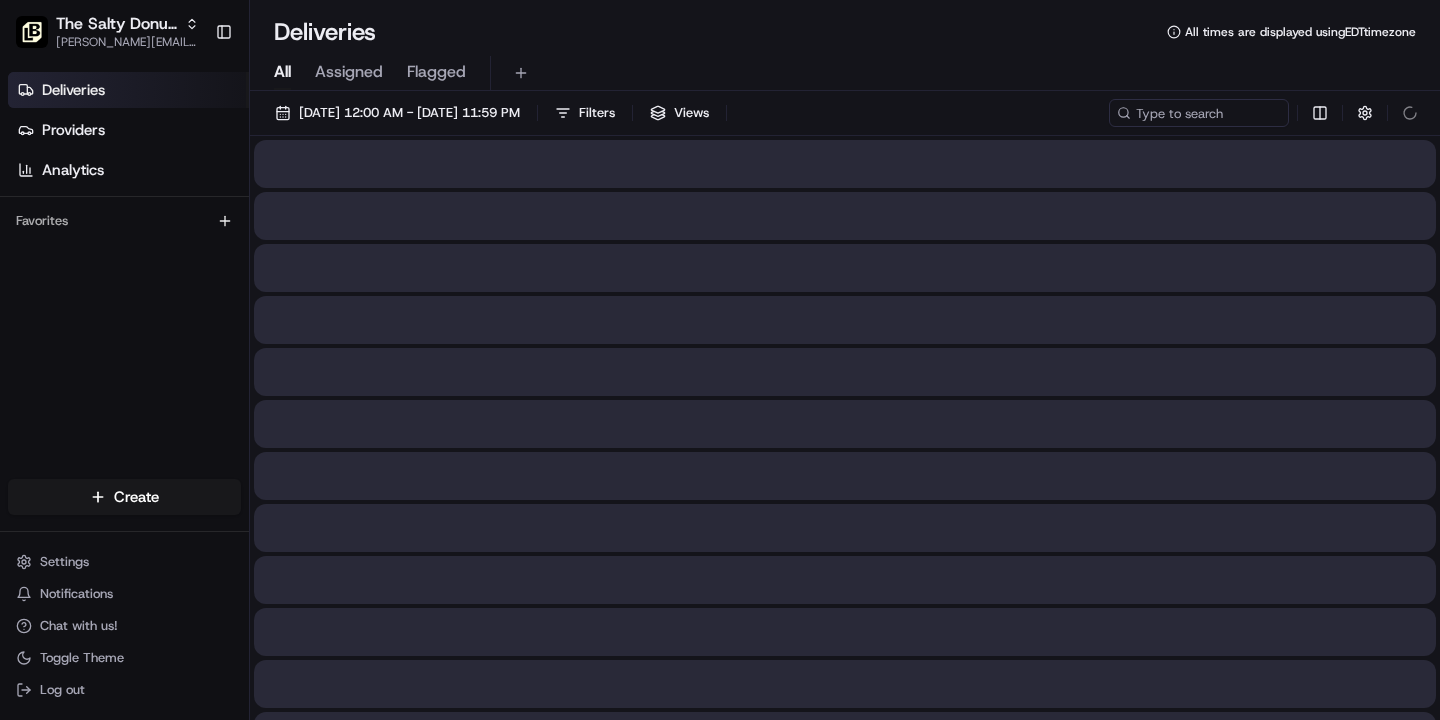 click on "All" at bounding box center (282, 72) 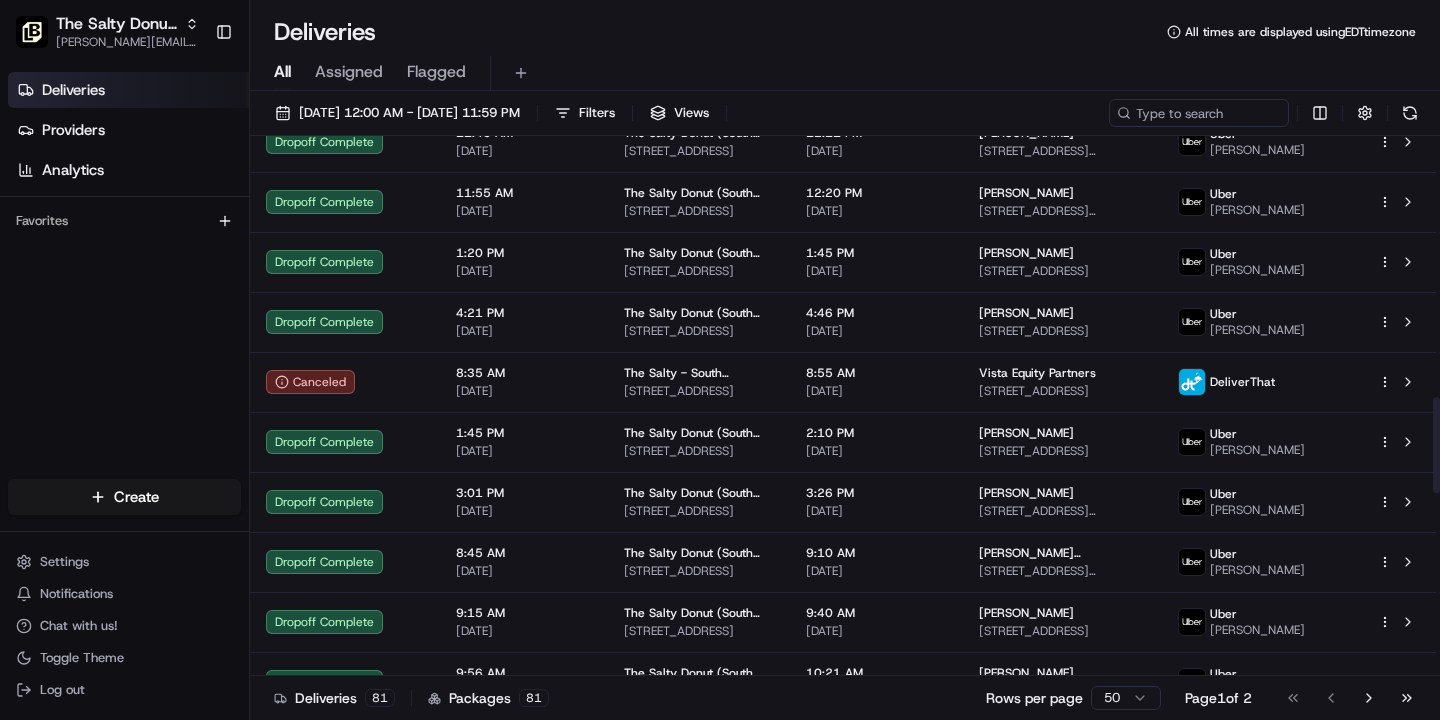 scroll, scrollTop: 2505, scrollLeft: 0, axis: vertical 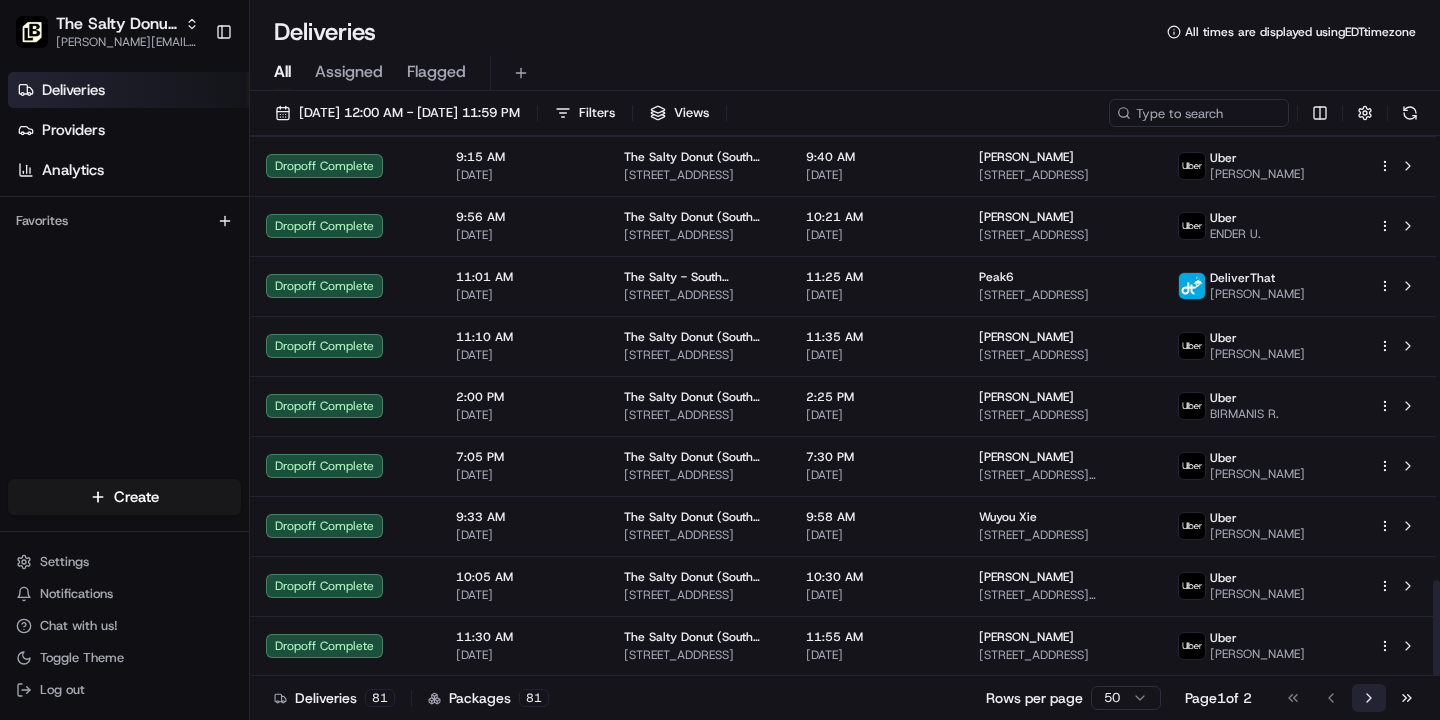 click on "Go to next page" at bounding box center [1369, 698] 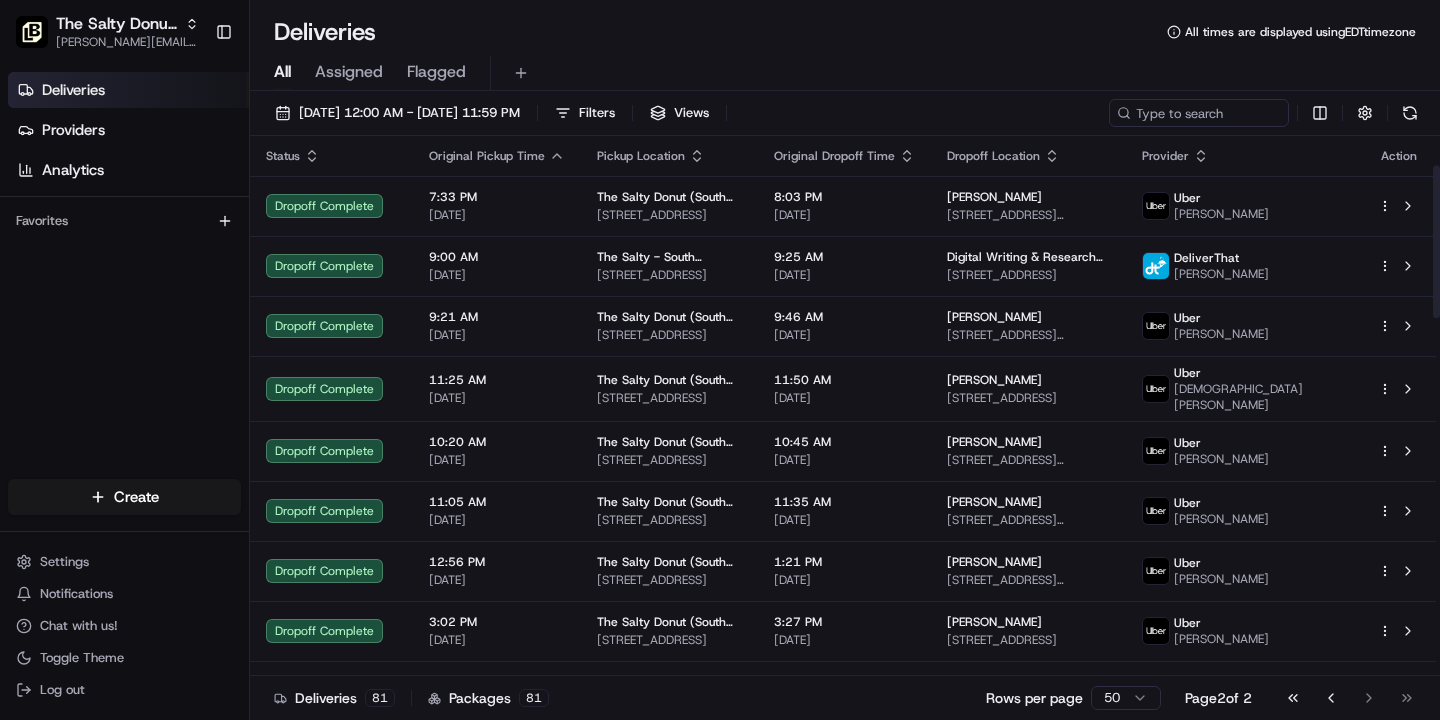 scroll, scrollTop: 1365, scrollLeft: 0, axis: vertical 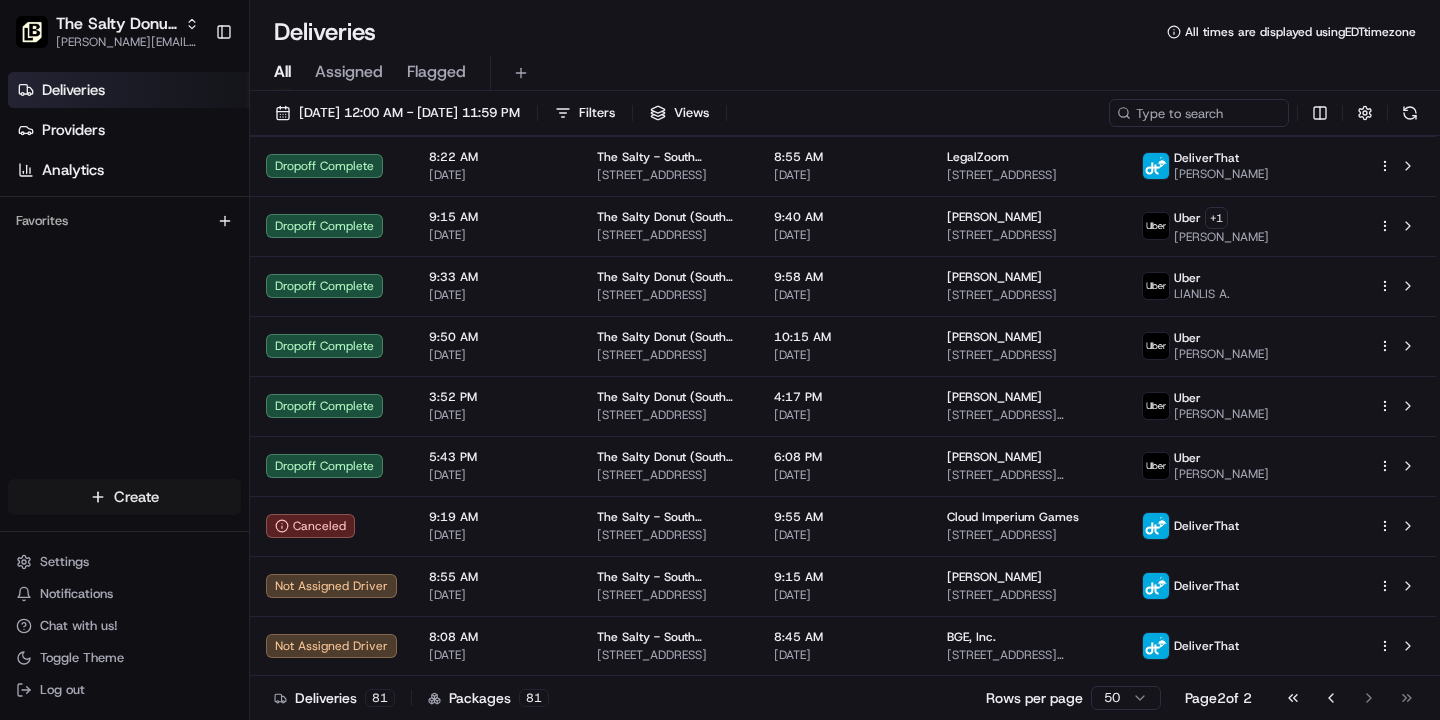 click on "The Salty Donut (South Congress) [PERSON_NAME][EMAIL_ADDRESS][DOMAIN_NAME] Toggle Sidebar Deliveries Providers Analytics Favorites Main Menu Members & Organization Organization Users Roles Preferences Customization Tracking Orchestration Automations Locations Pickup Locations Dropoff Locations Billing Billing Refund Requests Integrations Notification Triggers Webhooks API Keys Request Logs Create Settings Notifications Chat with us! Toggle Theme Log out Deliveries All times are displayed using  EDT  timezone All Assigned Flagged [DATE] 12:00 AM - [DATE] 11:59 PM Filters Views Status Original Pickup Time Pickup Location Original Dropoff Time Dropoff Location Provider Action Dropoff Complete 7:33 PM [DATE] The Salty Donut (South Congress) [STREET_ADDRESS] 8:03 PM [DATE] [PERSON_NAME] [STREET_ADDRESS][PERSON_NAME] [PERSON_NAME] Dropoff Complete 9:00 AM [DATE] The Salty - South Congress [STREET_ADDRESS] 9:25 AM [DATE] 9:21 AM" at bounding box center [720, 360] 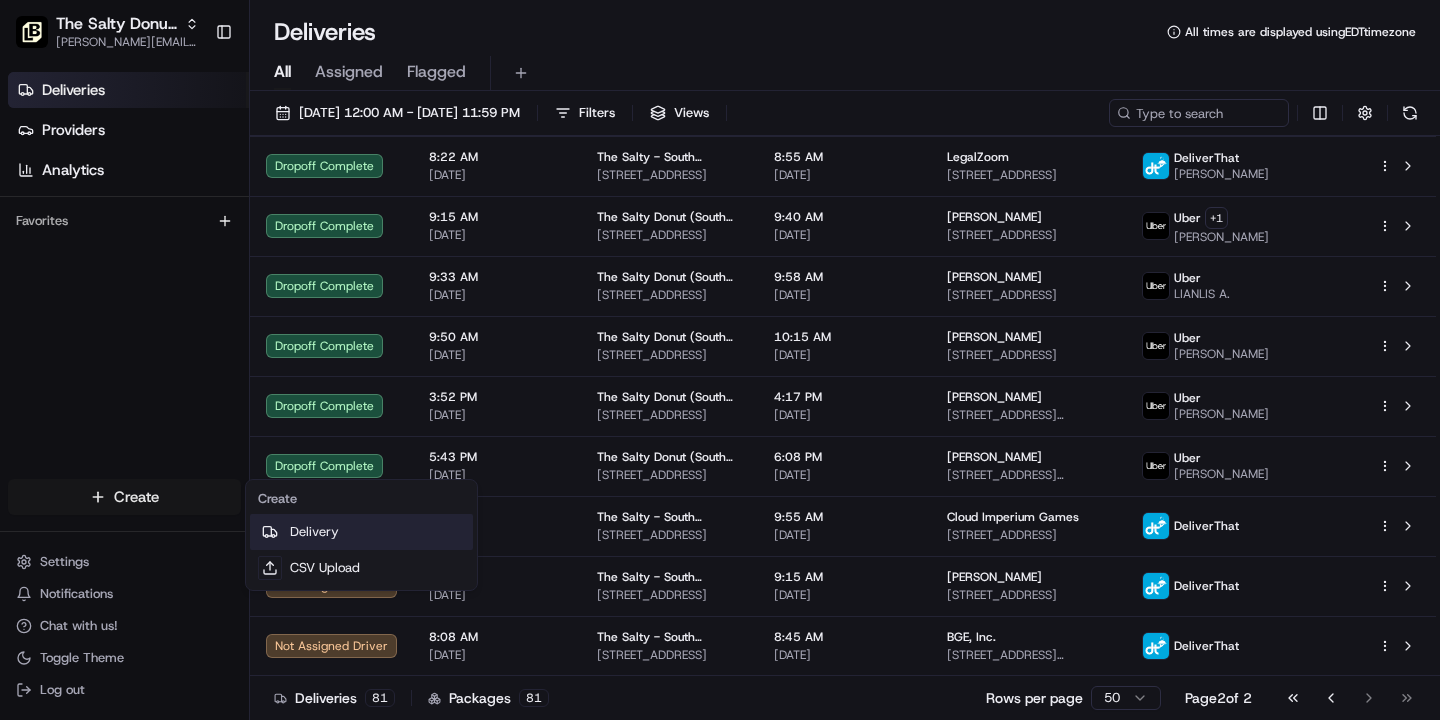 click on "Delivery" at bounding box center [361, 532] 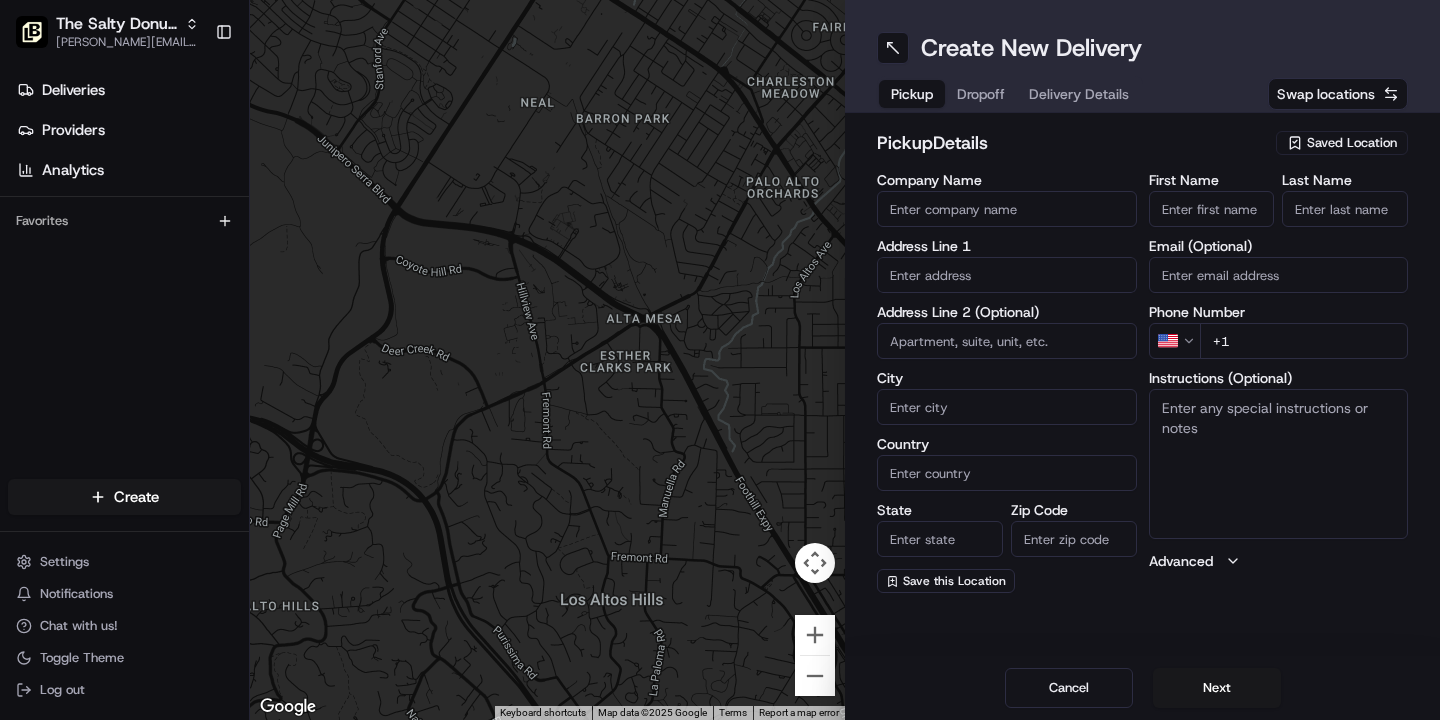 click on "Saved Location" at bounding box center [1352, 143] 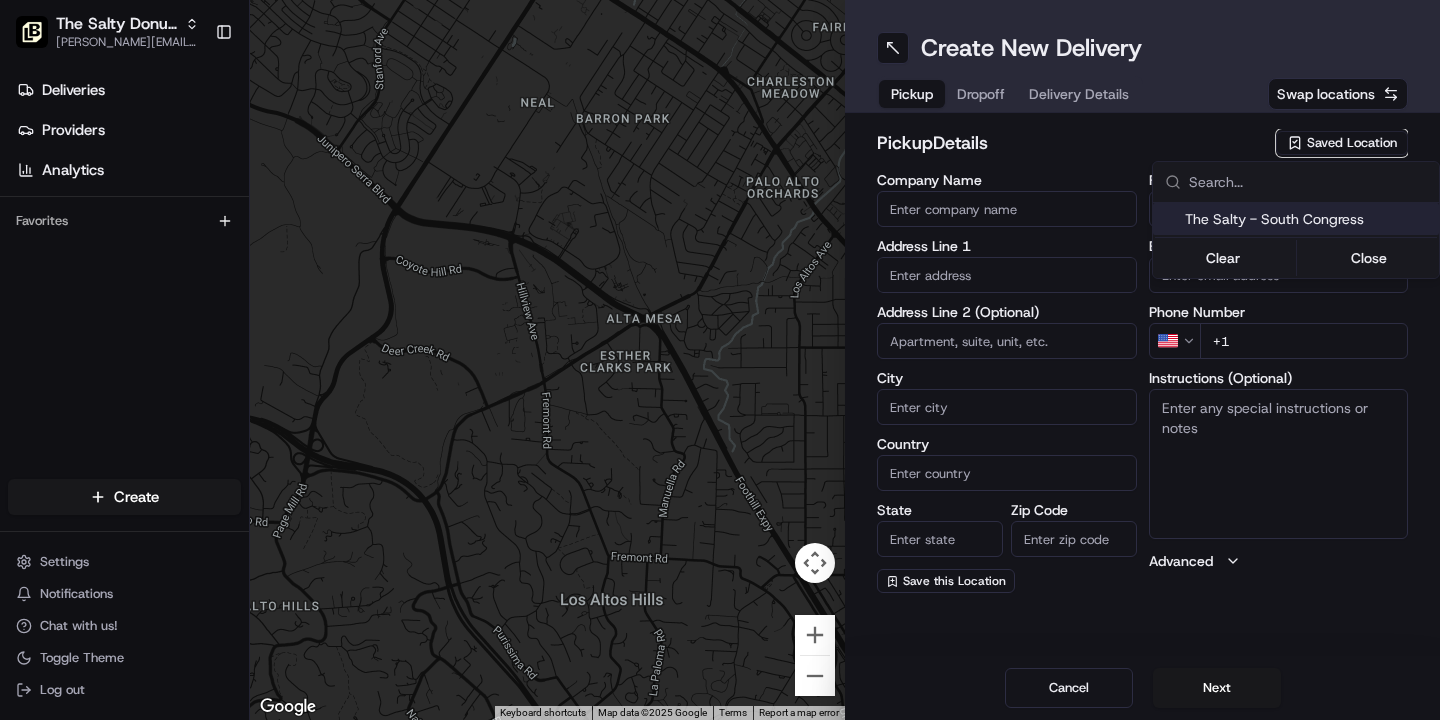 click on "The Salty - South Congress" at bounding box center (1308, 219) 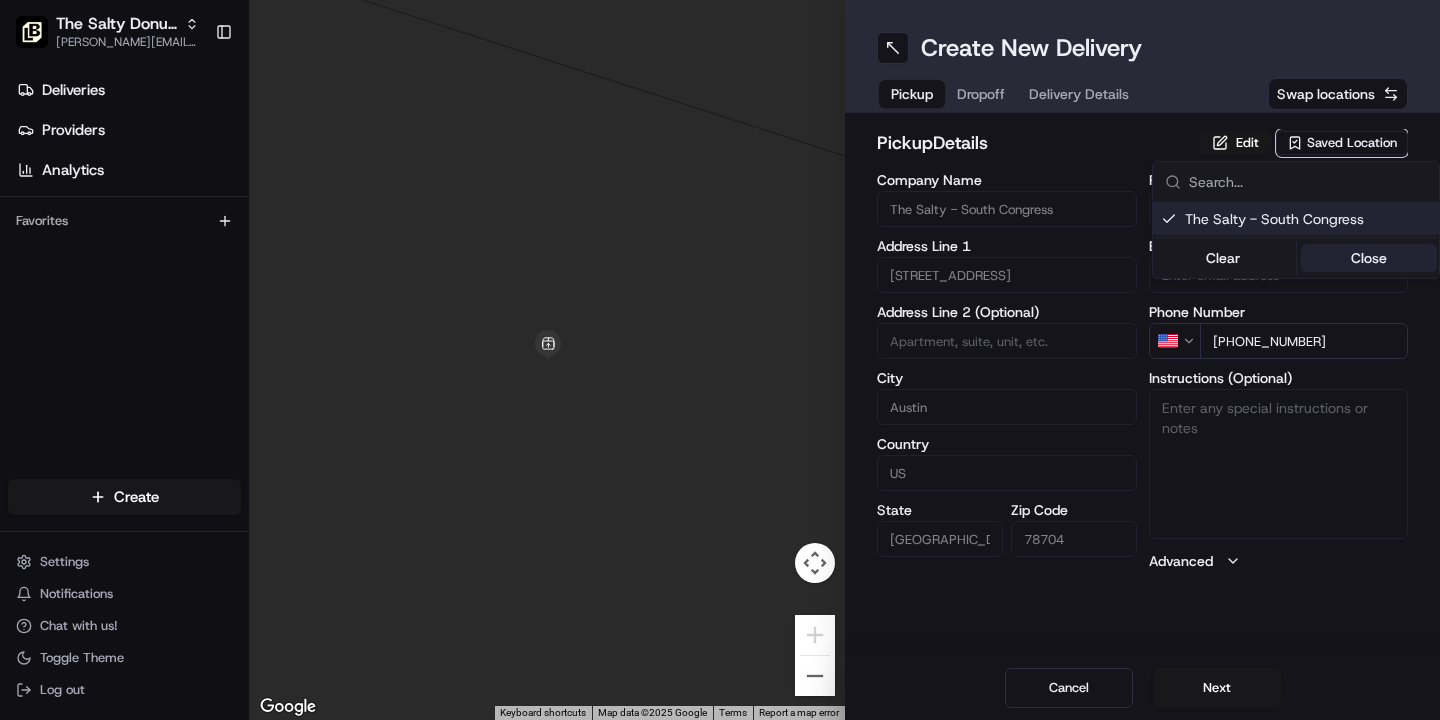 click on "Close" at bounding box center [1369, 258] 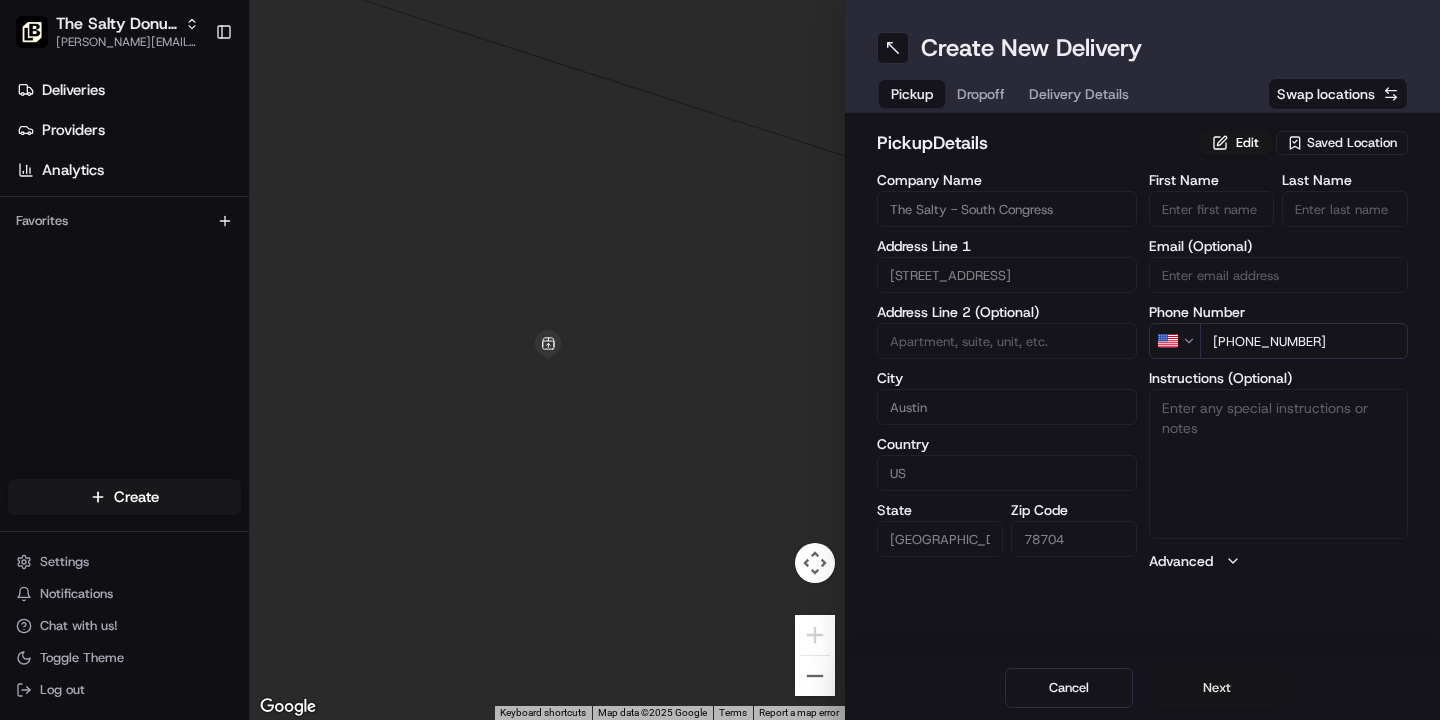 click on "Next" at bounding box center [1217, 688] 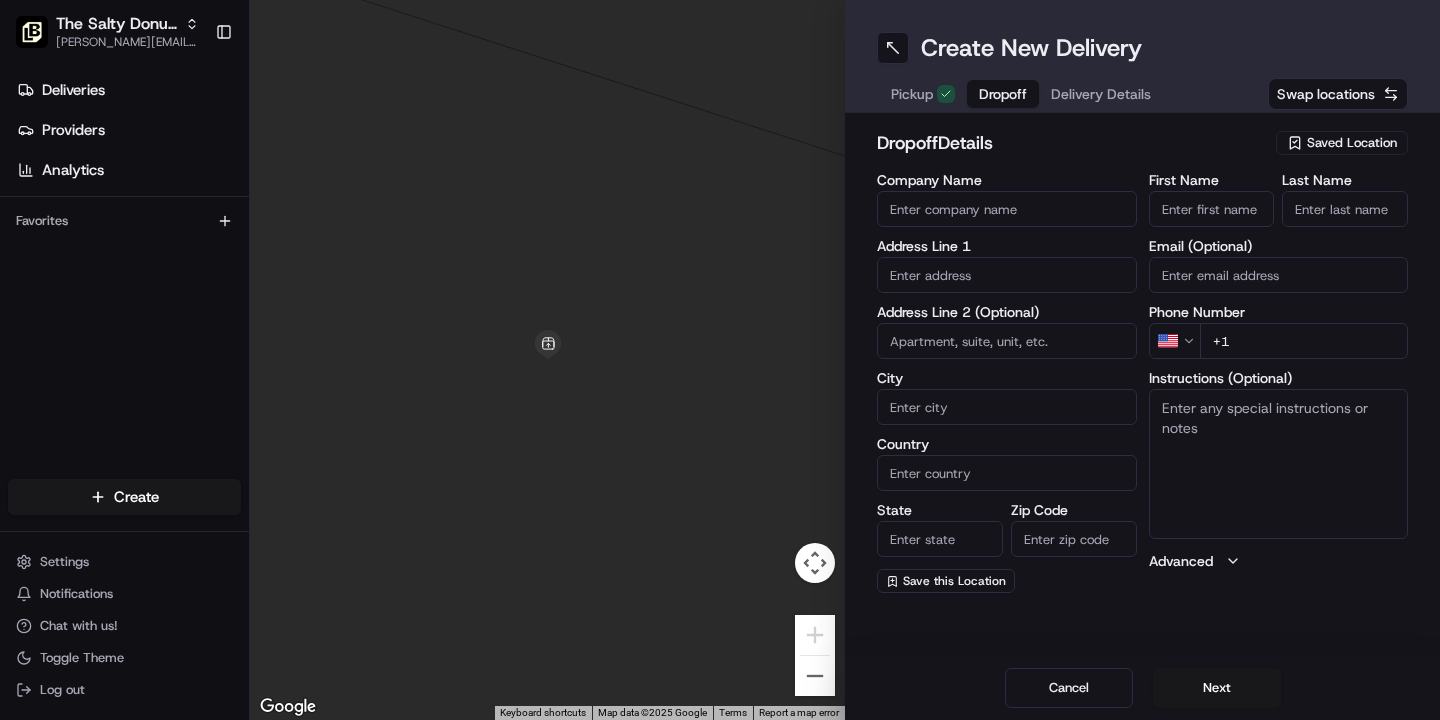 click on "First Name" at bounding box center [1212, 209] 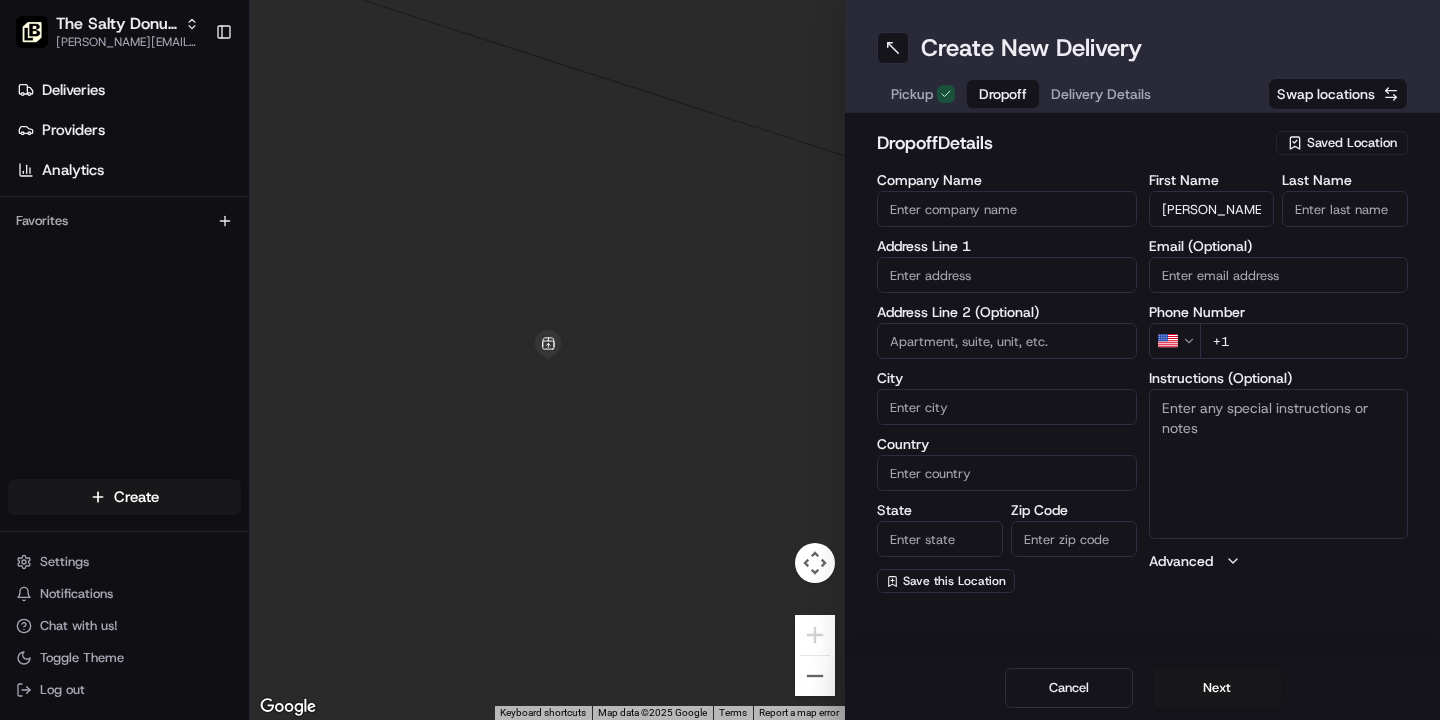 type on "[PERSON_NAME]" 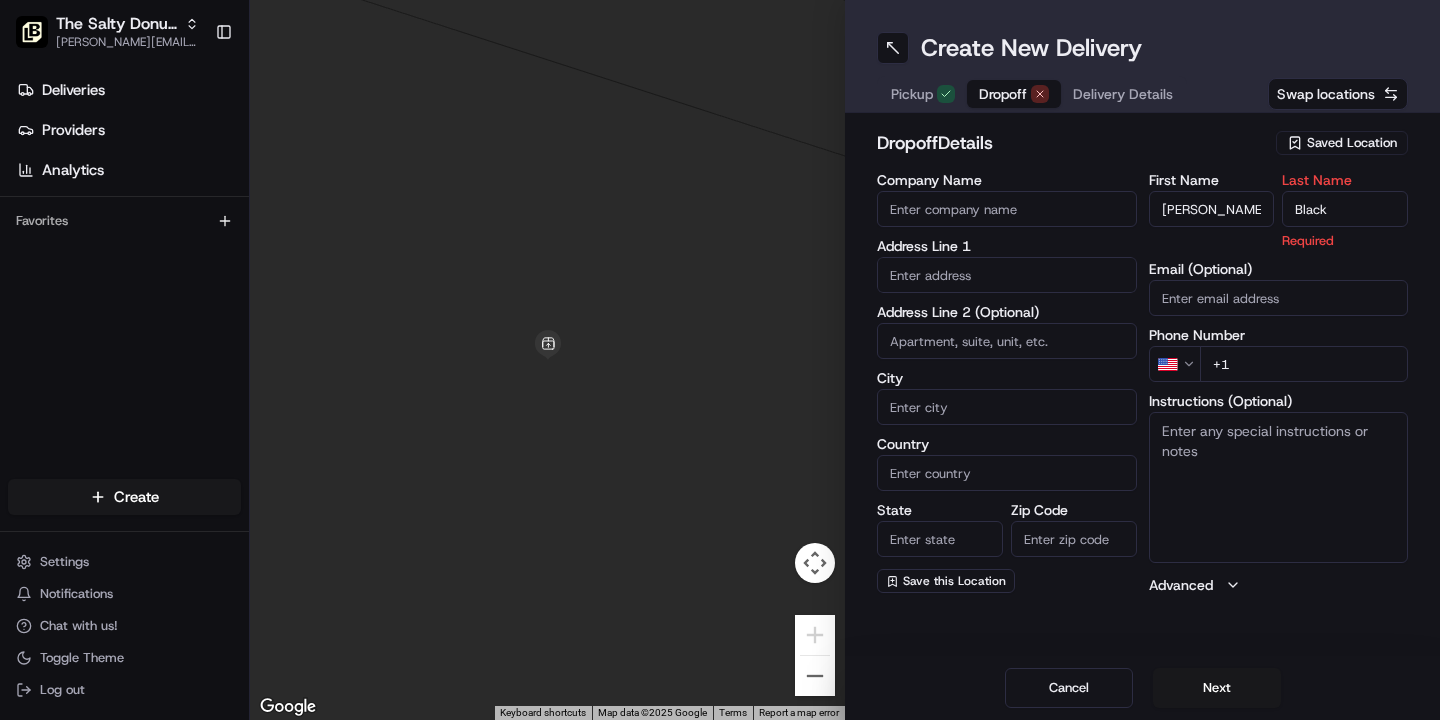 type on "Black" 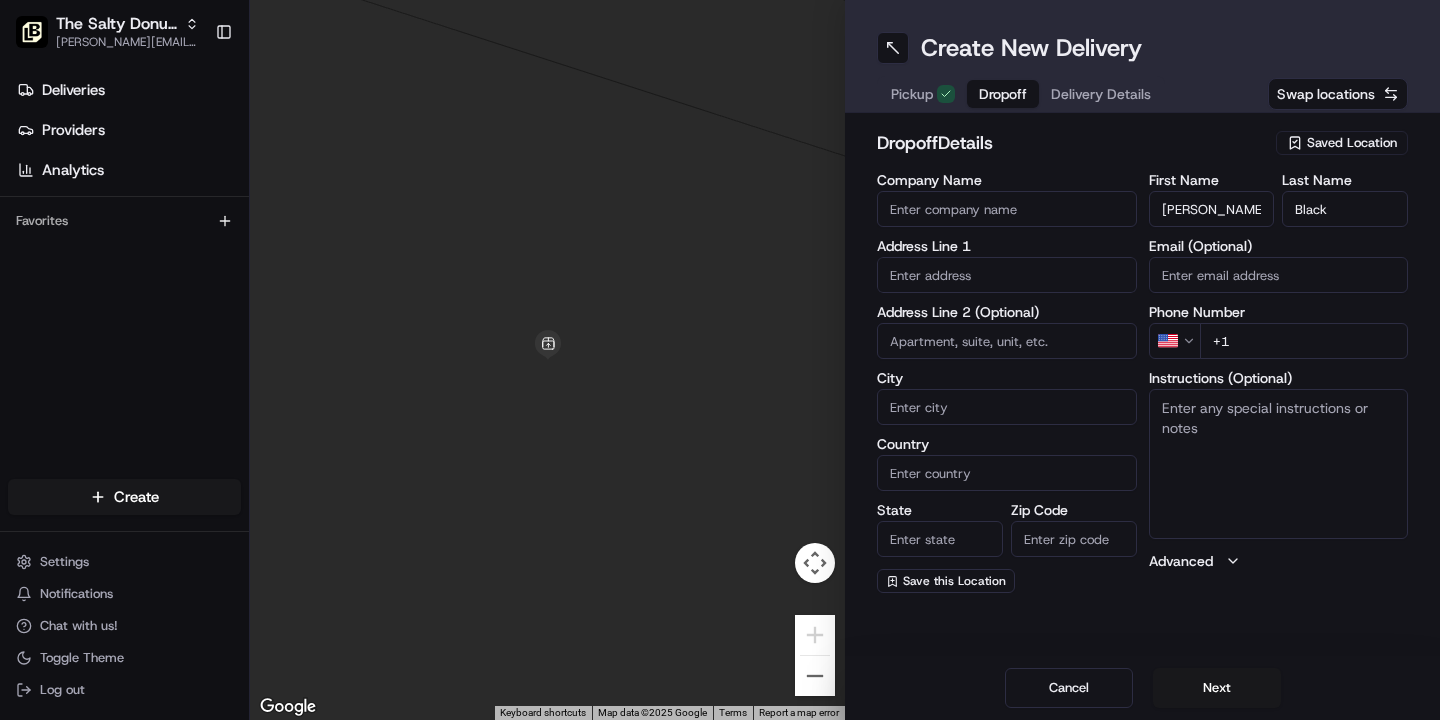 click on "+1" at bounding box center (1304, 341) 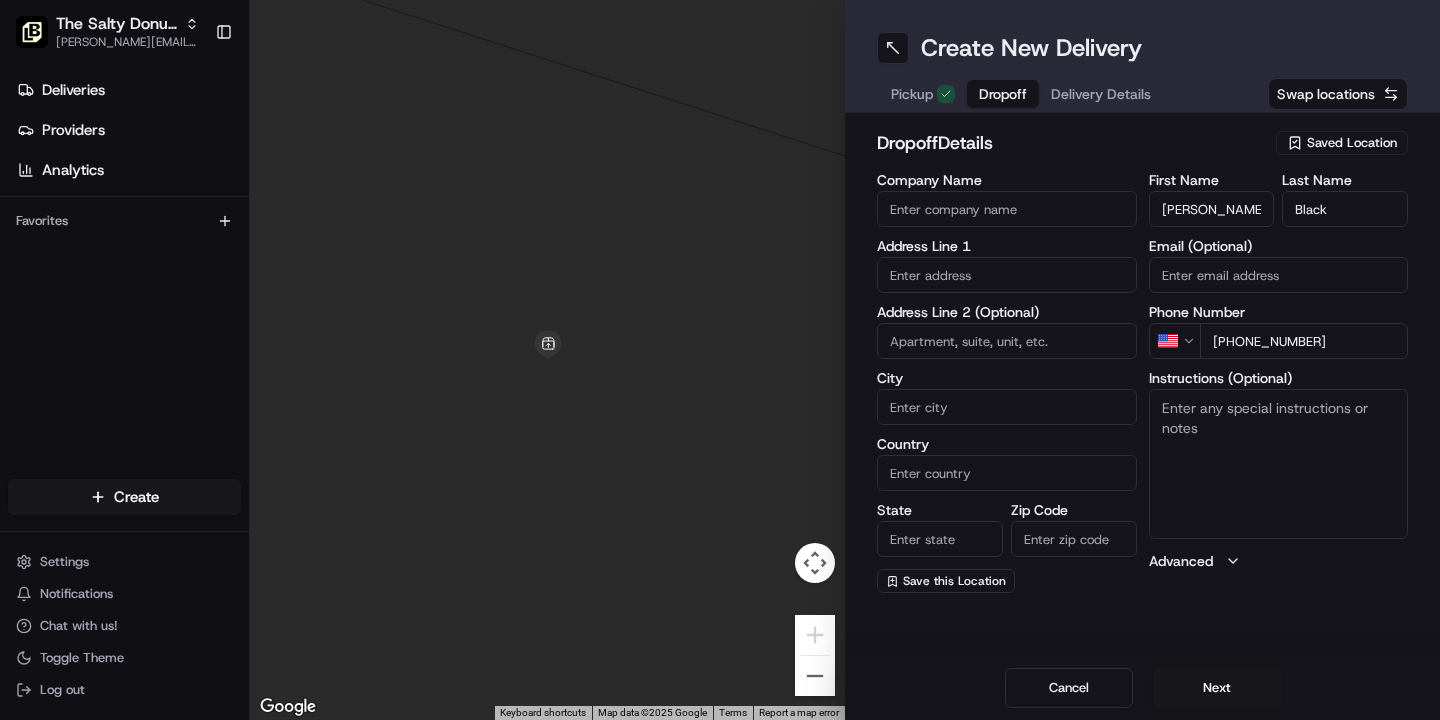 type on "[PHONE_NUMBER]" 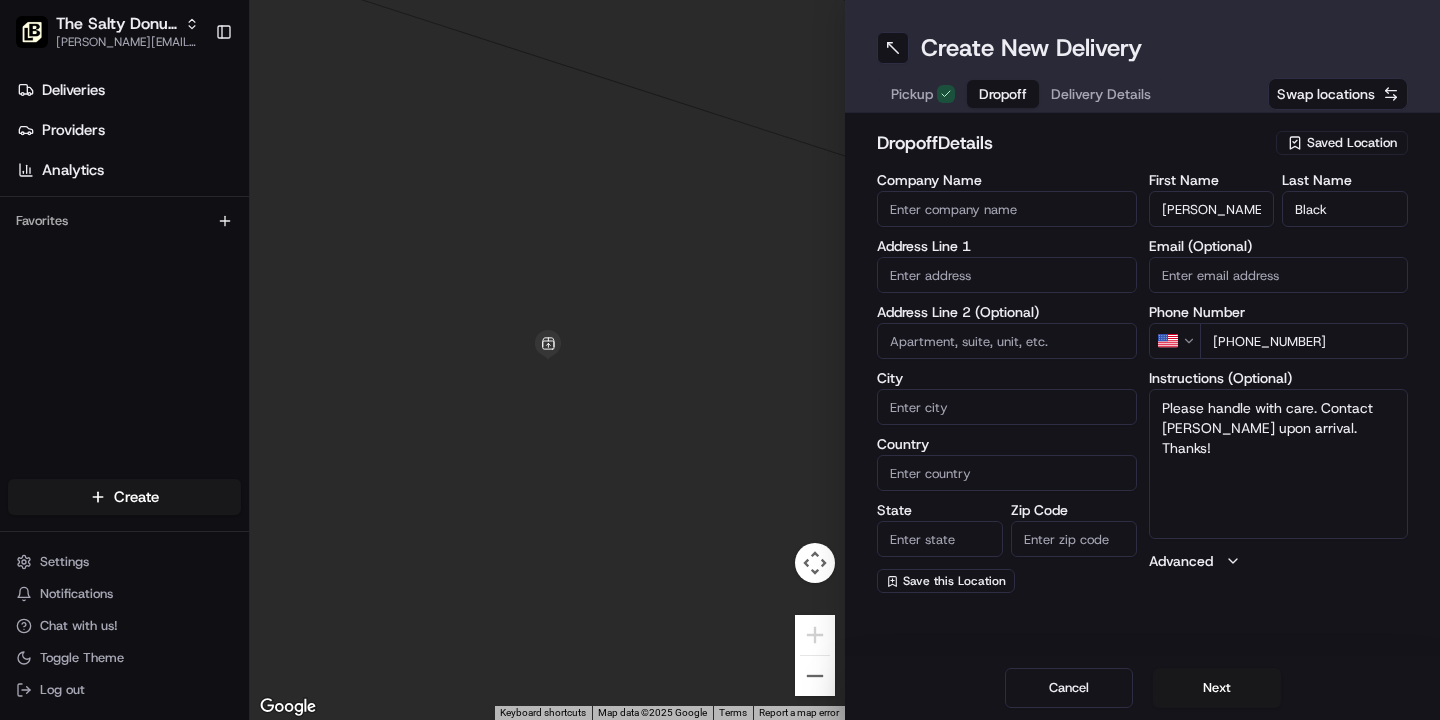 type on "Please handle with care. Contact [PERSON_NAME] upon arrival. Thanks!" 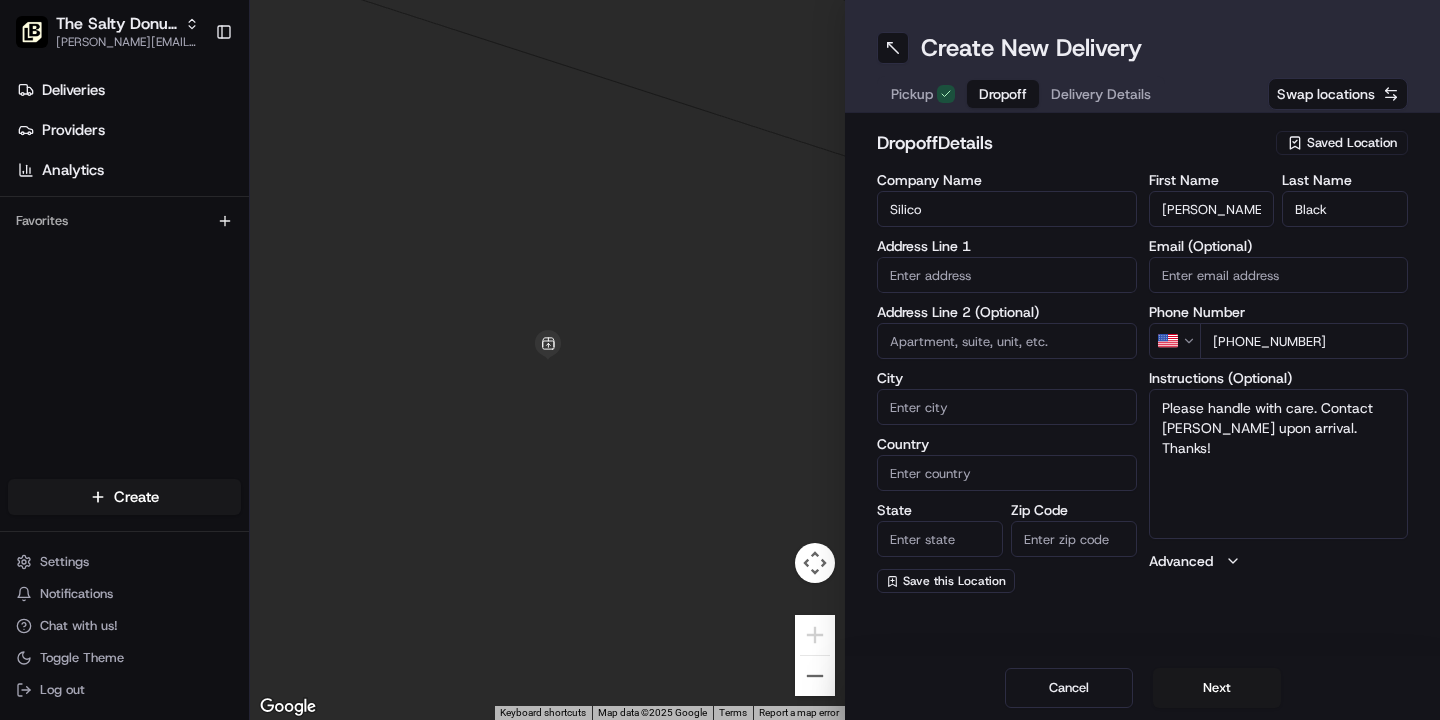 type on "Silicon Labs" 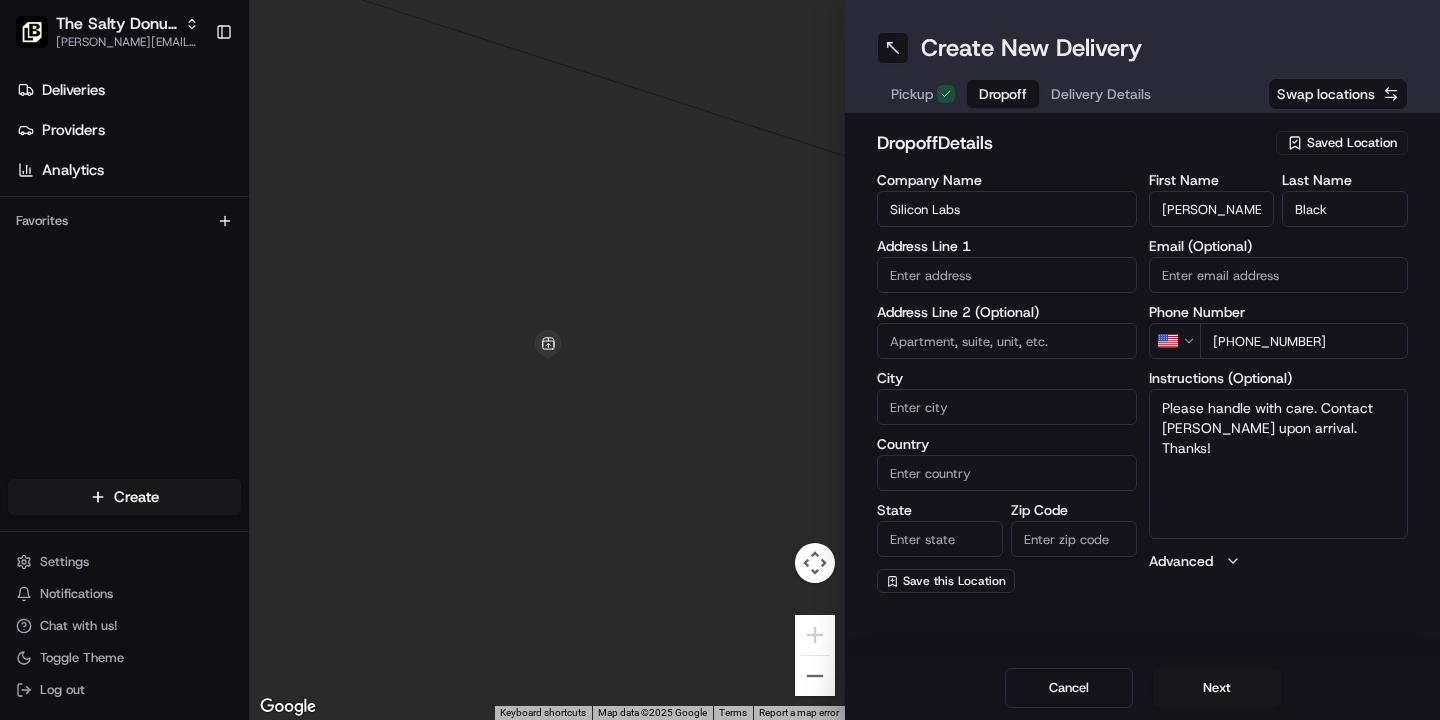 click at bounding box center [1007, 275] 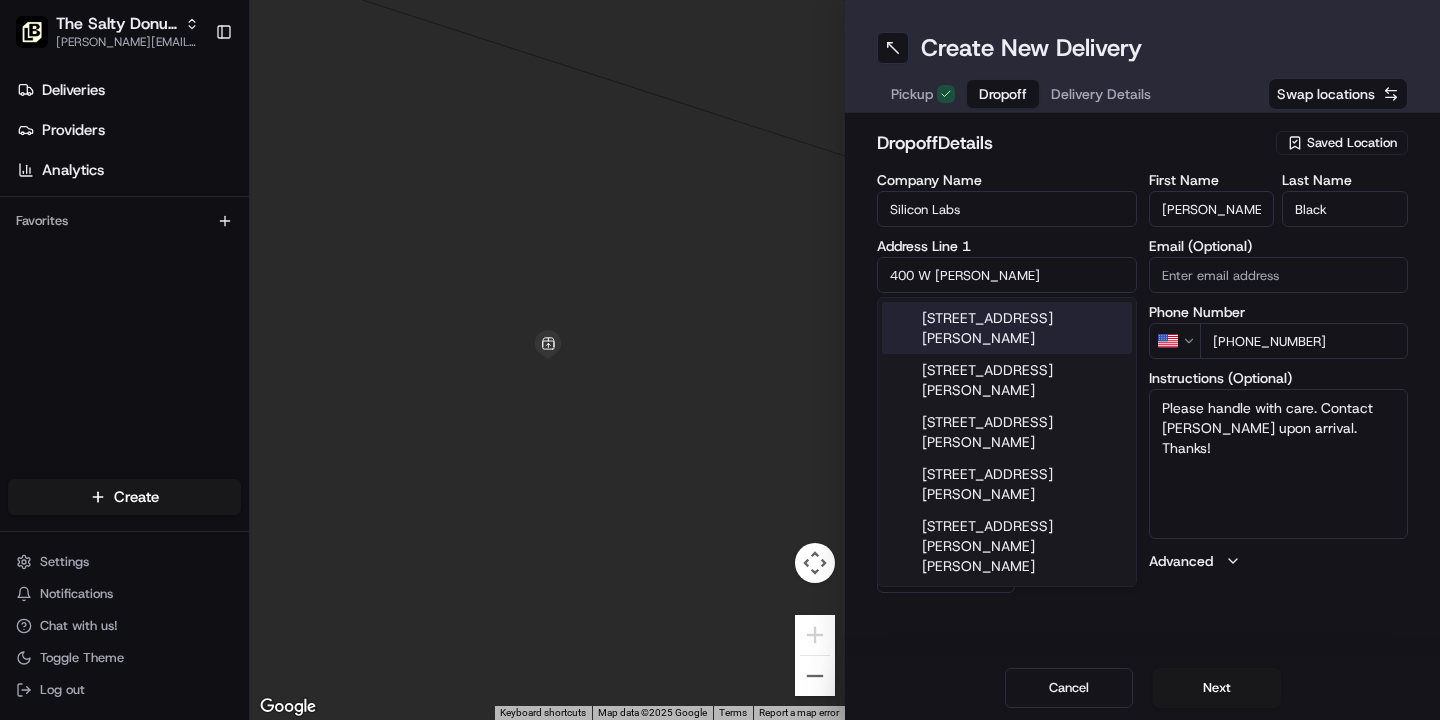 click on "[STREET_ADDRESS][PERSON_NAME]" at bounding box center [1007, 328] 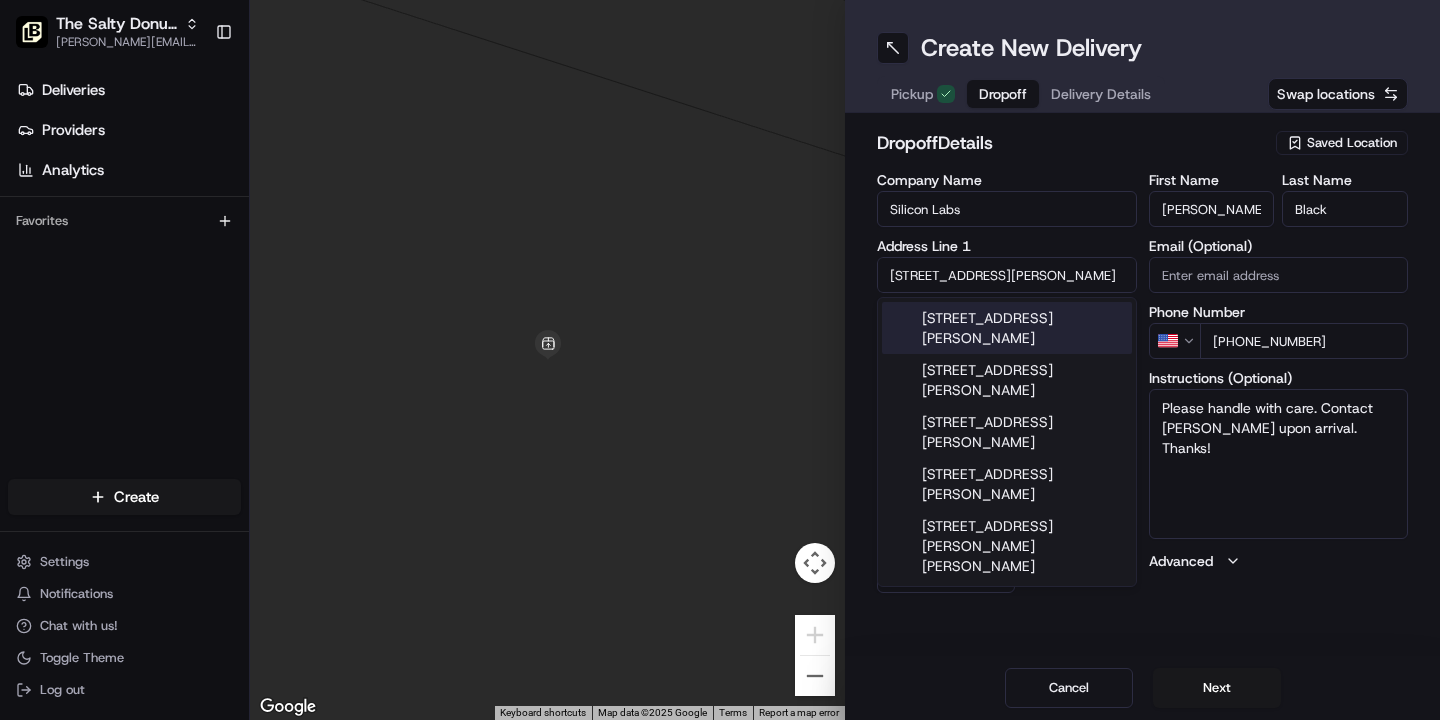 type on "[STREET_ADDRESS][PERSON_NAME]" 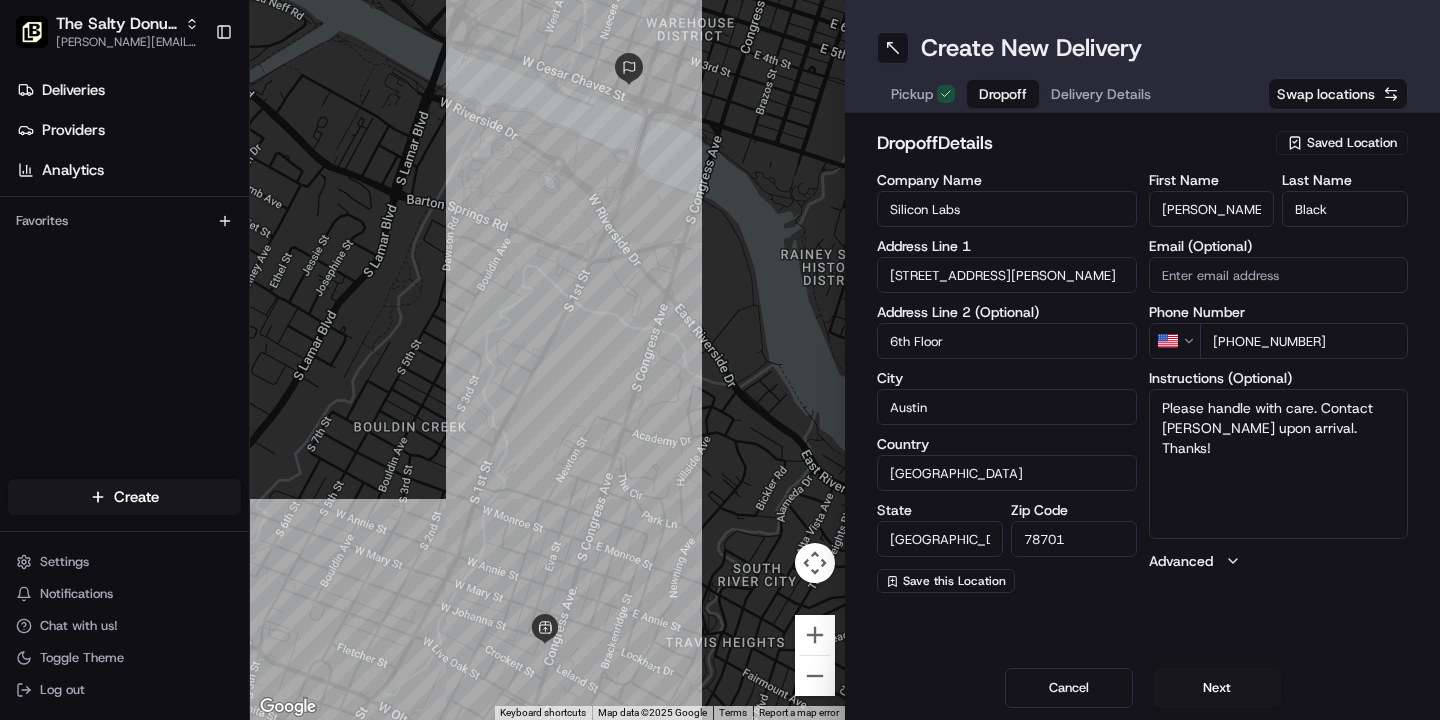 type on "6th Floor" 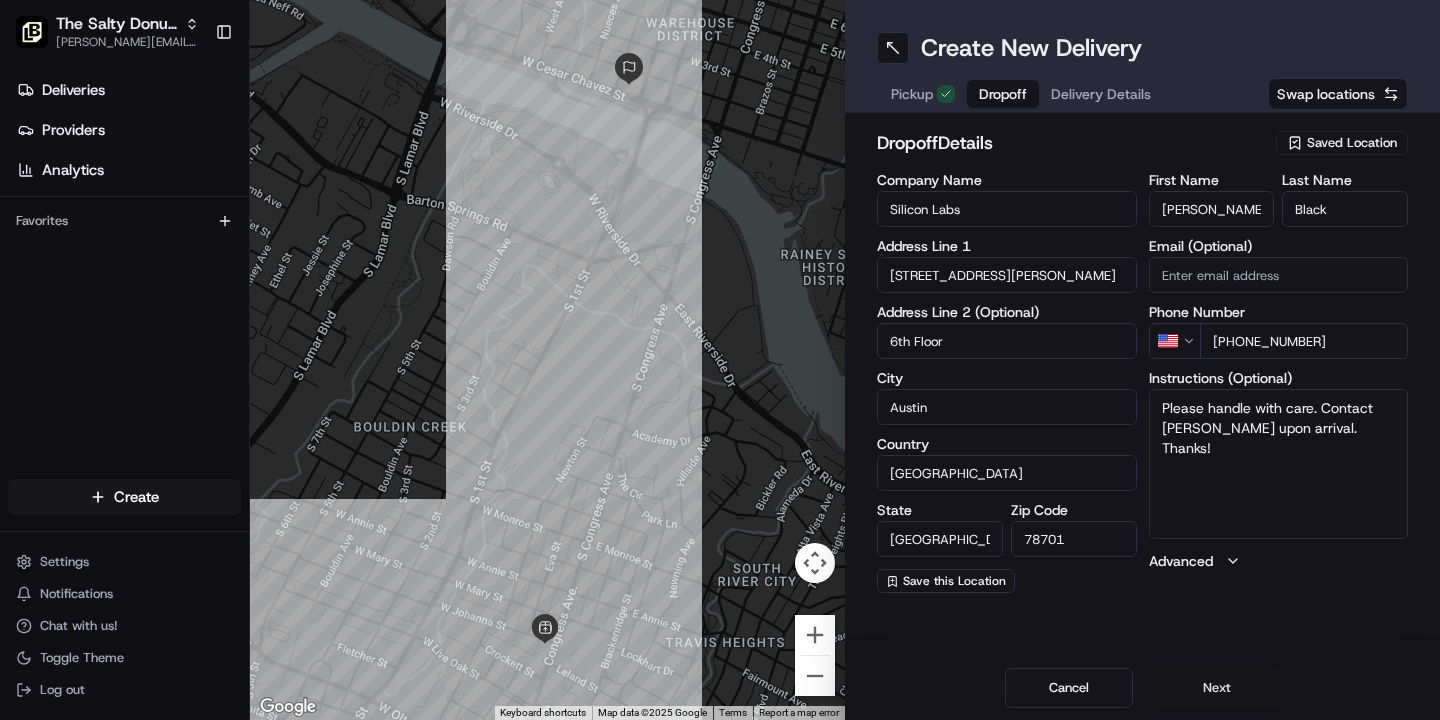 click on "Next" at bounding box center [1217, 688] 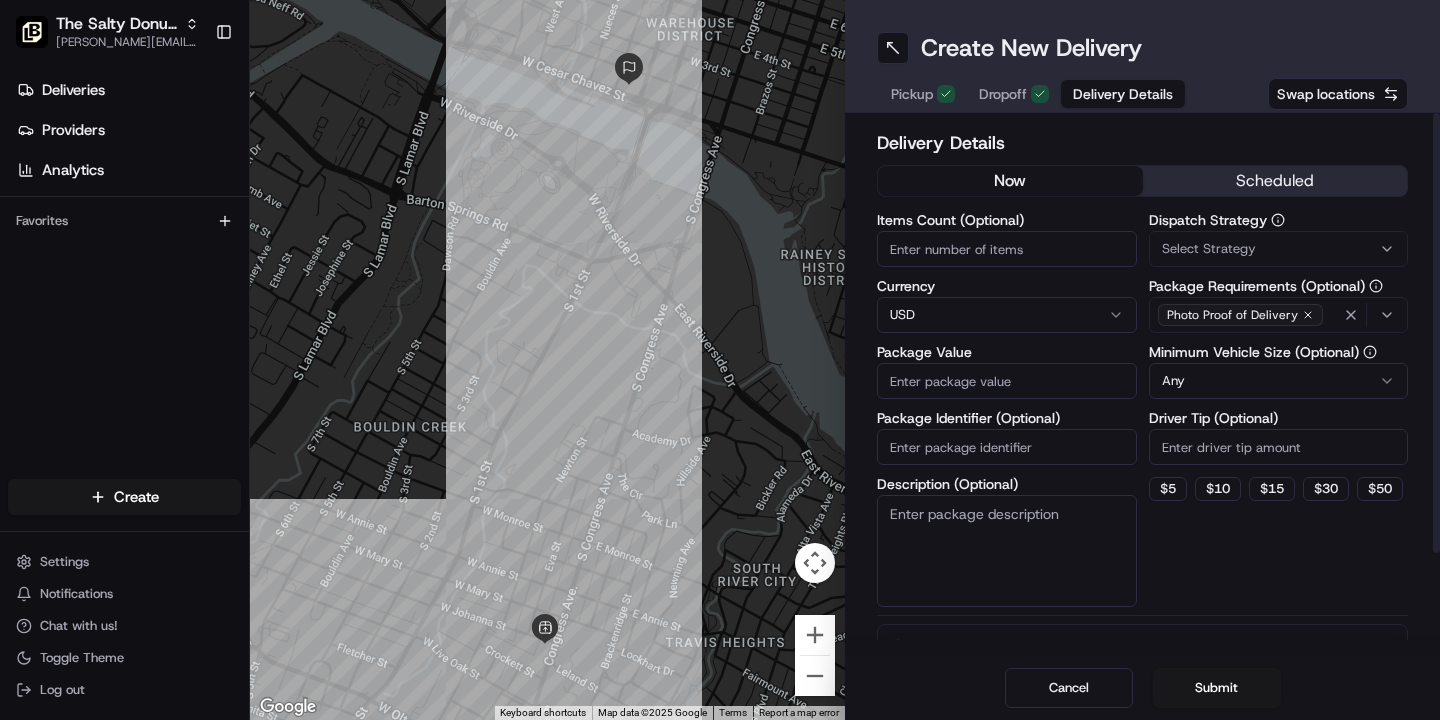 click on "scheduled" at bounding box center [1275, 181] 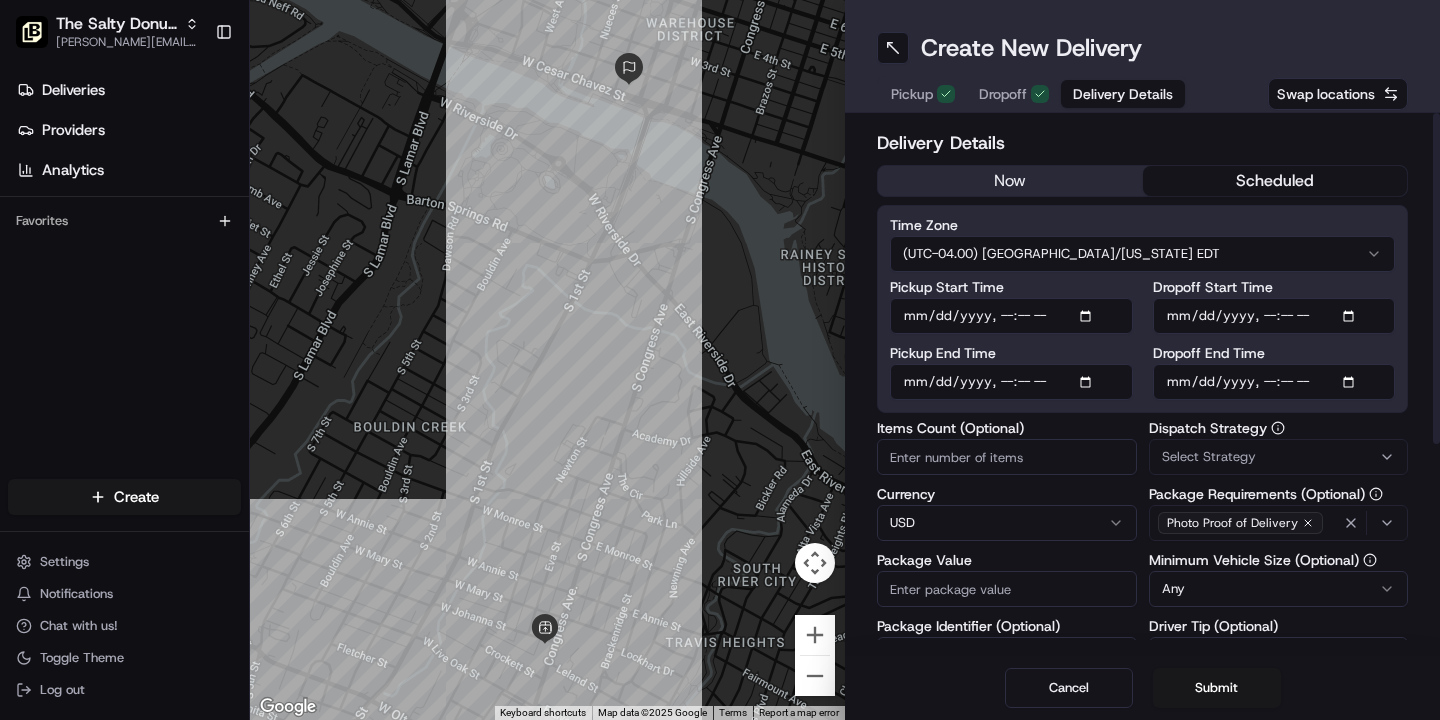 click on "The Salty Donut (South Congress) [PERSON_NAME][EMAIL_ADDRESS][DOMAIN_NAME] Toggle Sidebar Deliveries Providers Analytics Favorites Main Menu Members & Organization Organization Users Roles Preferences Customization Tracking Orchestration Automations Locations Pickup Locations Dropoff Locations Billing Billing Refund Requests Integrations Notification Triggers Webhooks API Keys Request Logs Create Settings Notifications Chat with us! Toggle Theme Log out ← Move left → Move right ↑ Move up ↓ Move down + Zoom in - Zoom out Home Jump left by 75% End Jump right by 75% Page Up Jump up by 75% Page Down Jump down by 75% Keyboard shortcuts Map Data Map data ©2025 Google Map data ©2025 Google 200 m  Click to toggle between metric and imperial units Terms Report a map error Create New Delivery Pickup Dropoff Delivery Details Swap locations Delivery Details now scheduled Time Zone (UTC-04.00) [GEOGRAPHIC_DATA]/[US_STATE] EDT Pickup Start Time Pickup End Time Dropoff Start Time Dropoff End Time Items Count (Optional) $" at bounding box center (720, 360) 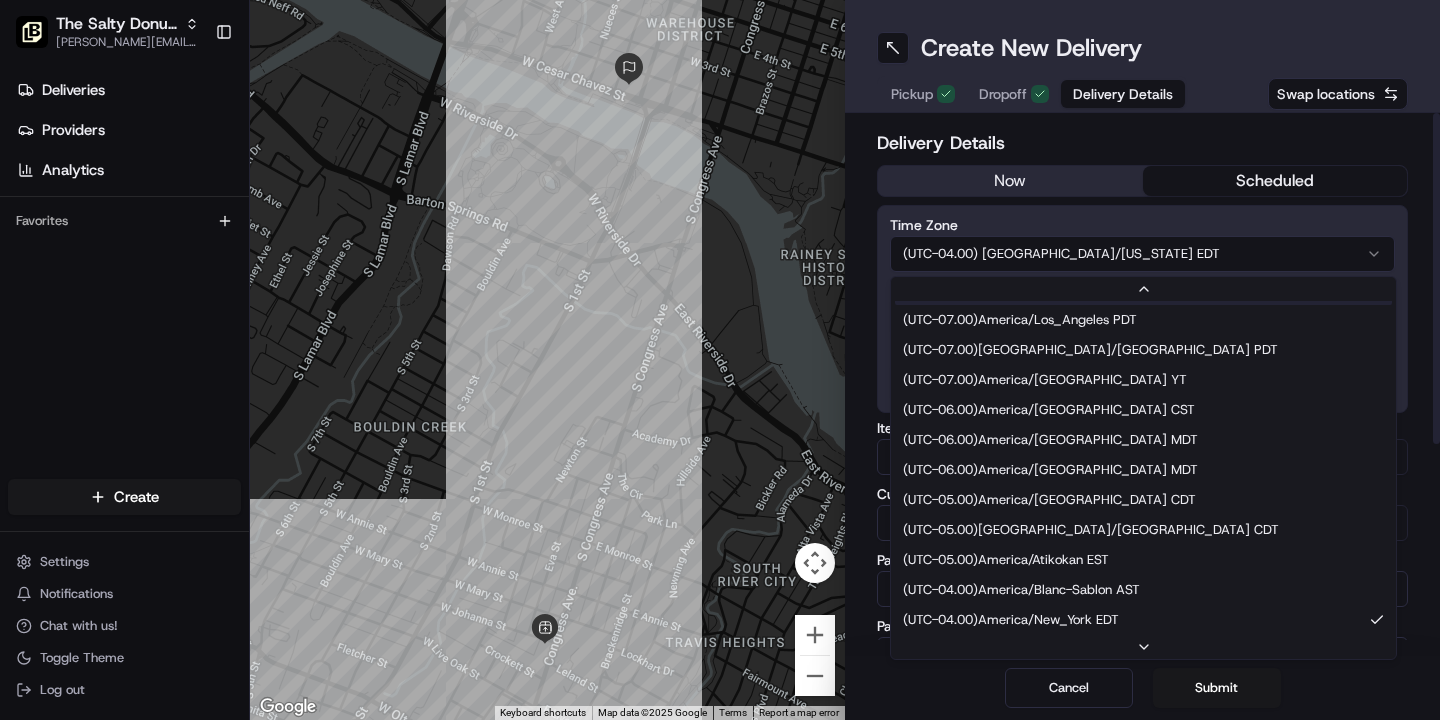 scroll, scrollTop: 90, scrollLeft: 0, axis: vertical 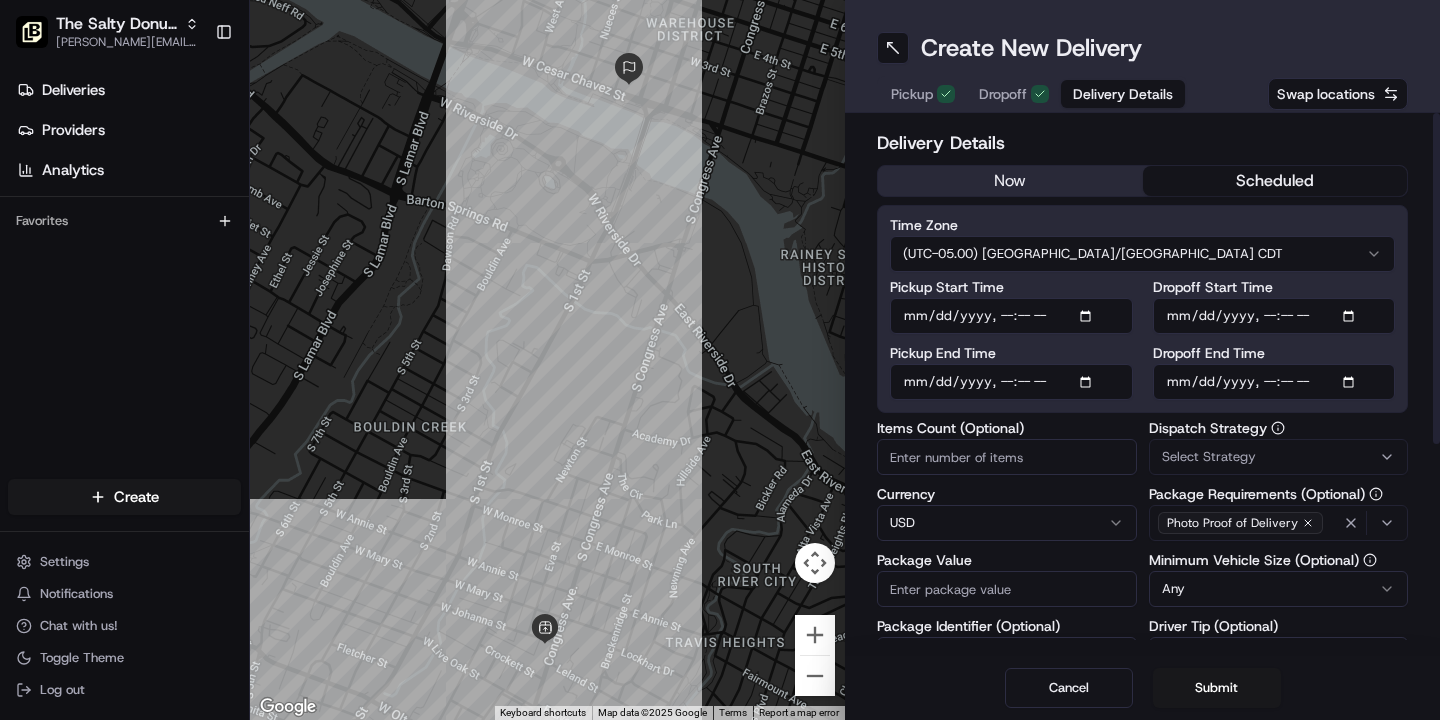 click on "Dropoff Start Time" at bounding box center [1274, 316] 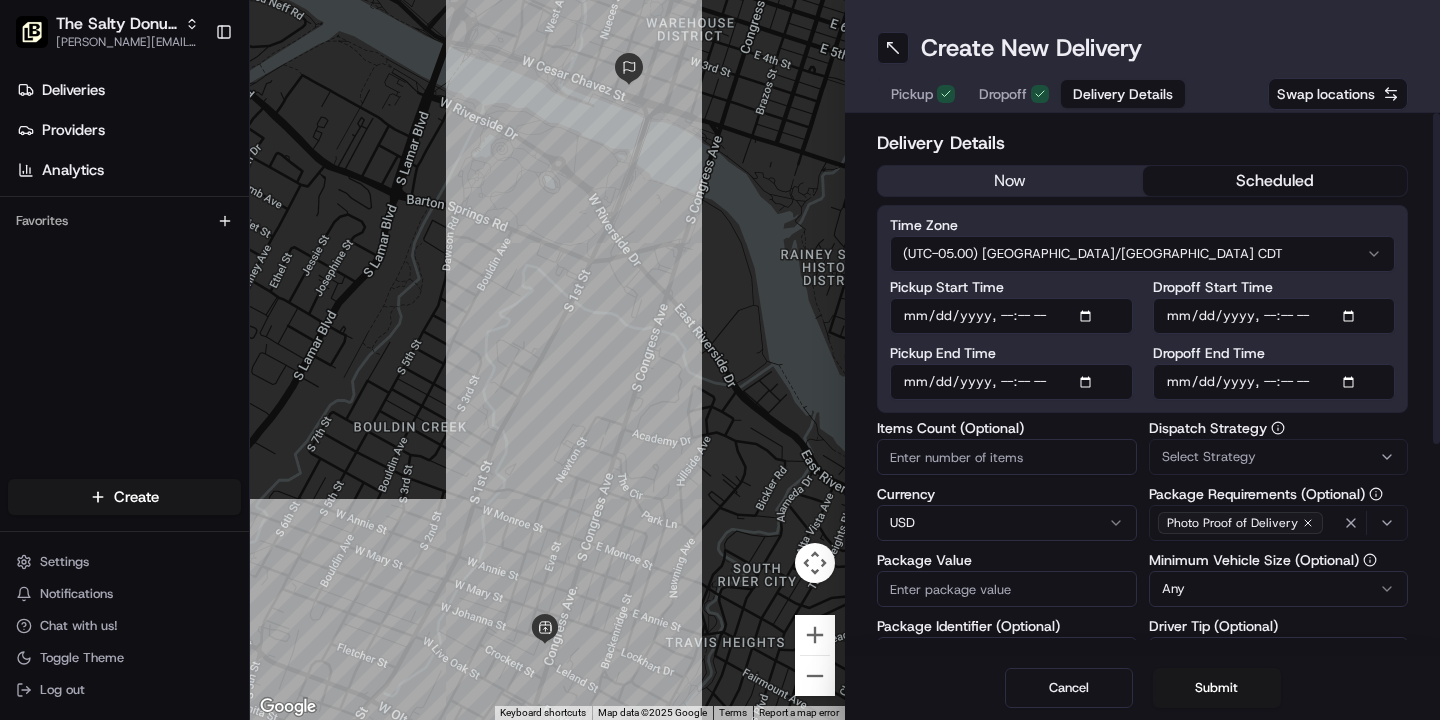 type on "[DATE]T07:15" 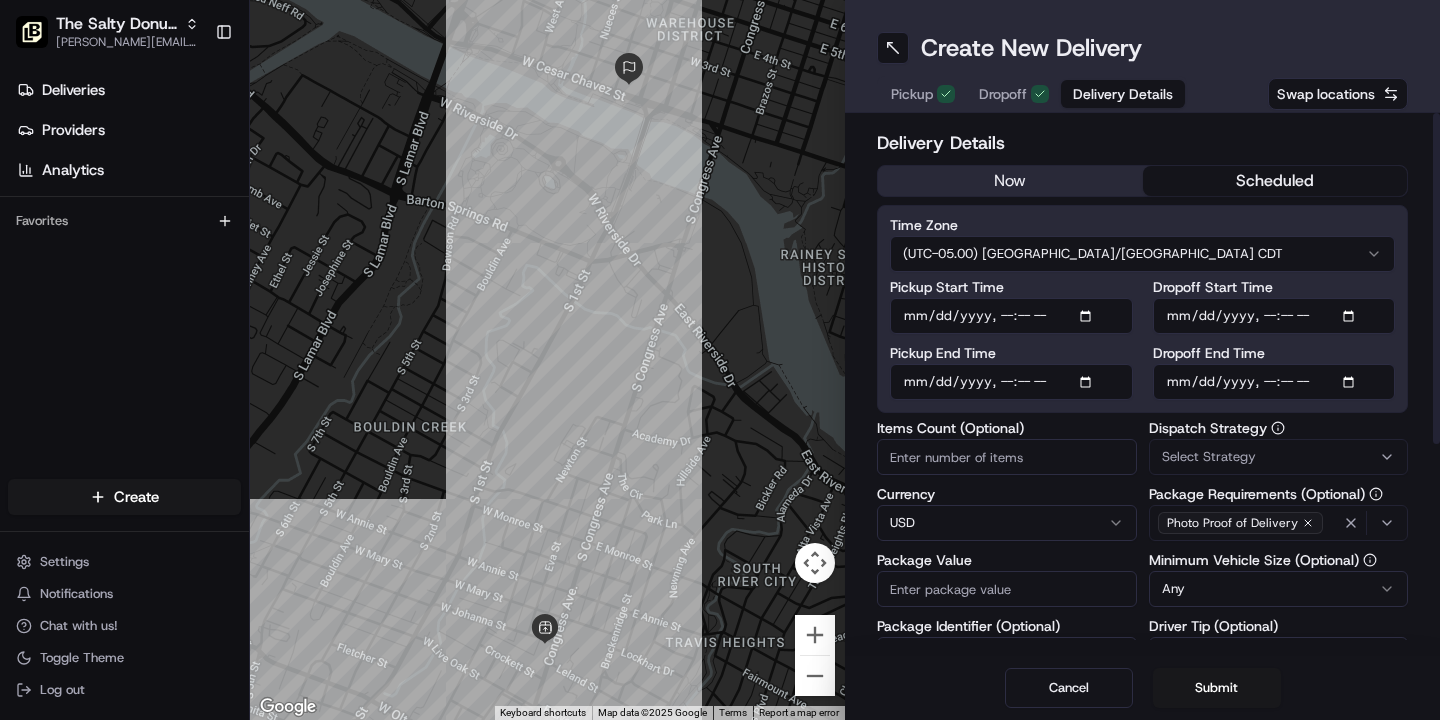 click on "Dropoff End Time" at bounding box center [1274, 382] 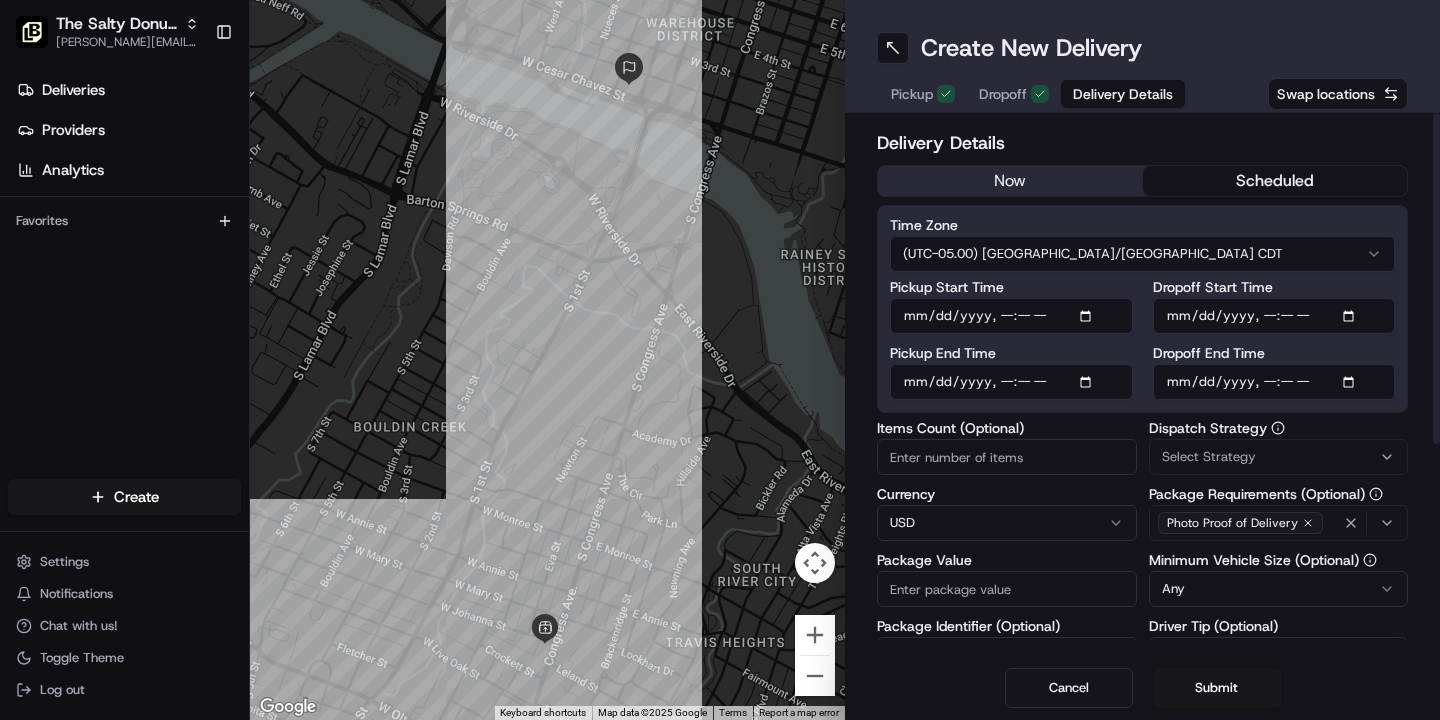 type on "[DATE]T07:25" 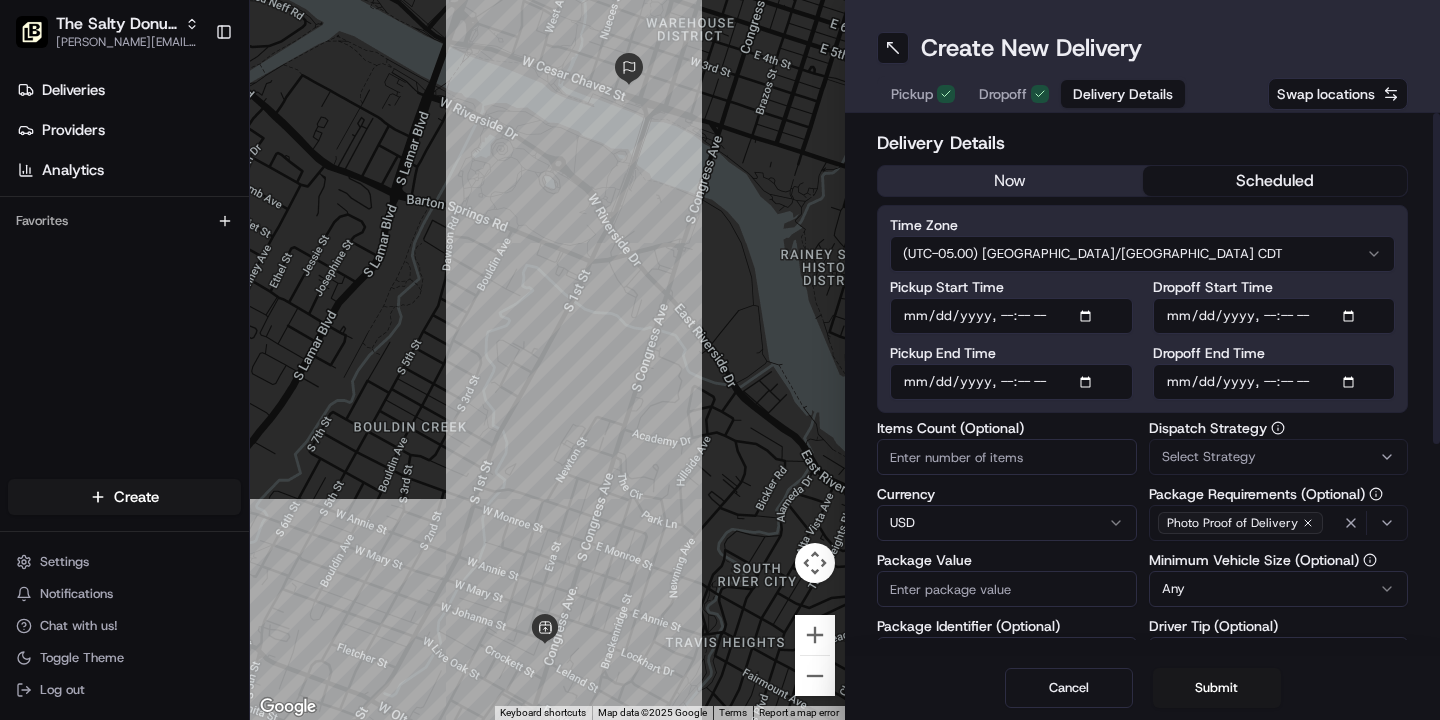 click on "Select Strategy" at bounding box center [1279, 457] 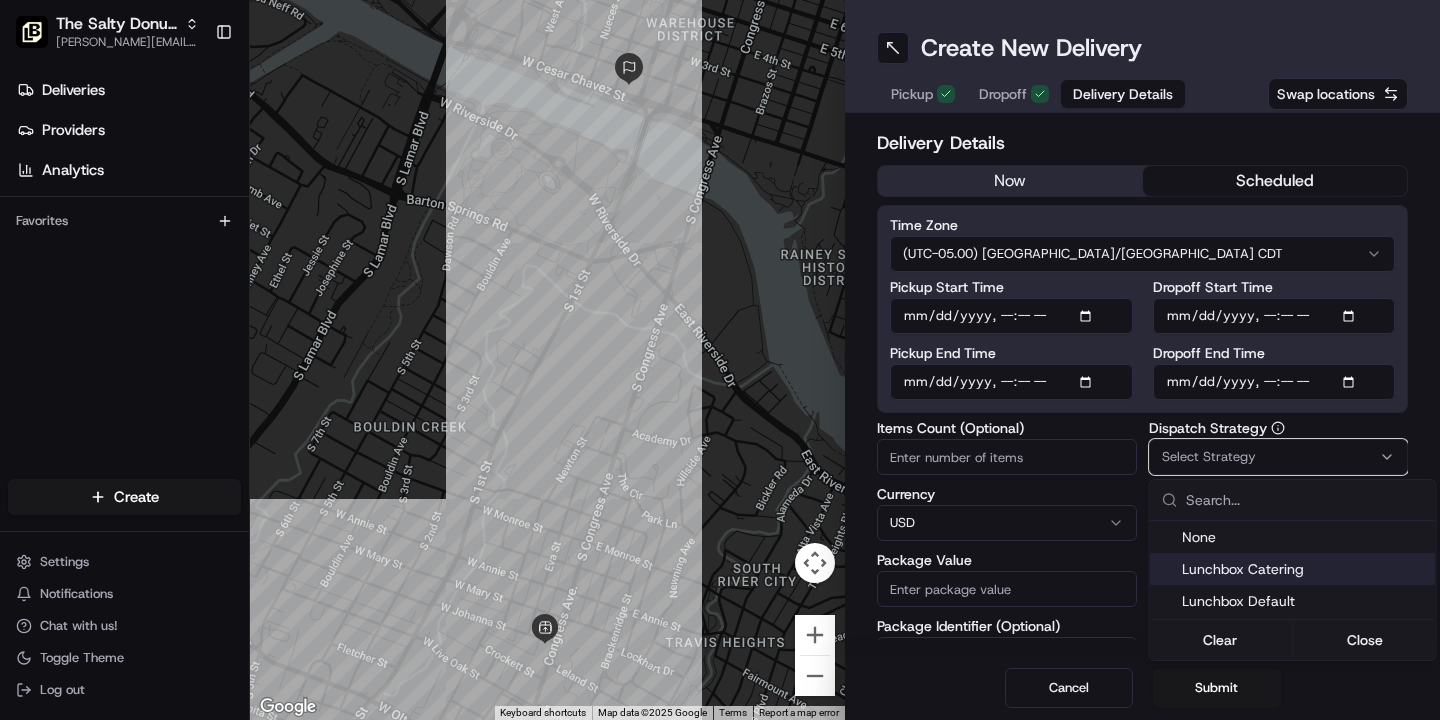 click on "Lunchbox Catering" at bounding box center (1305, 569) 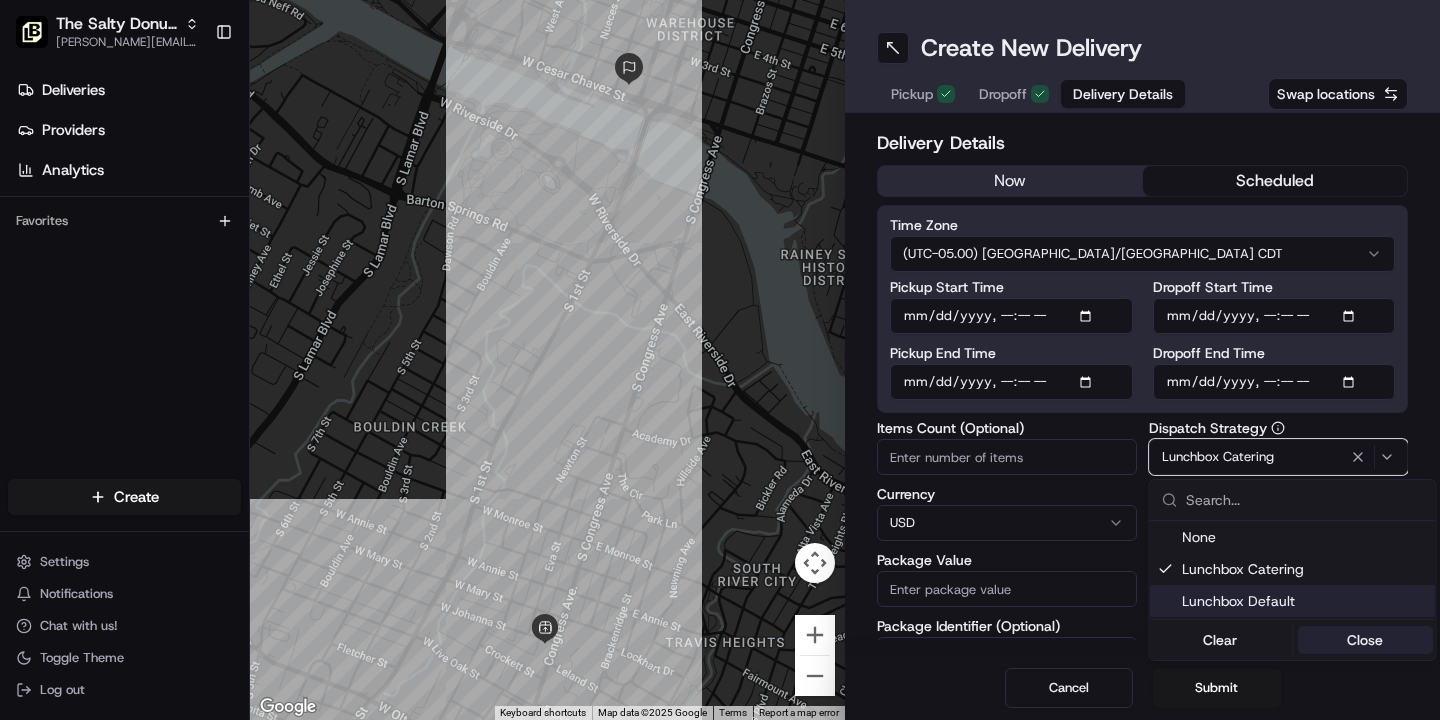 click on "Close" at bounding box center [1365, 640] 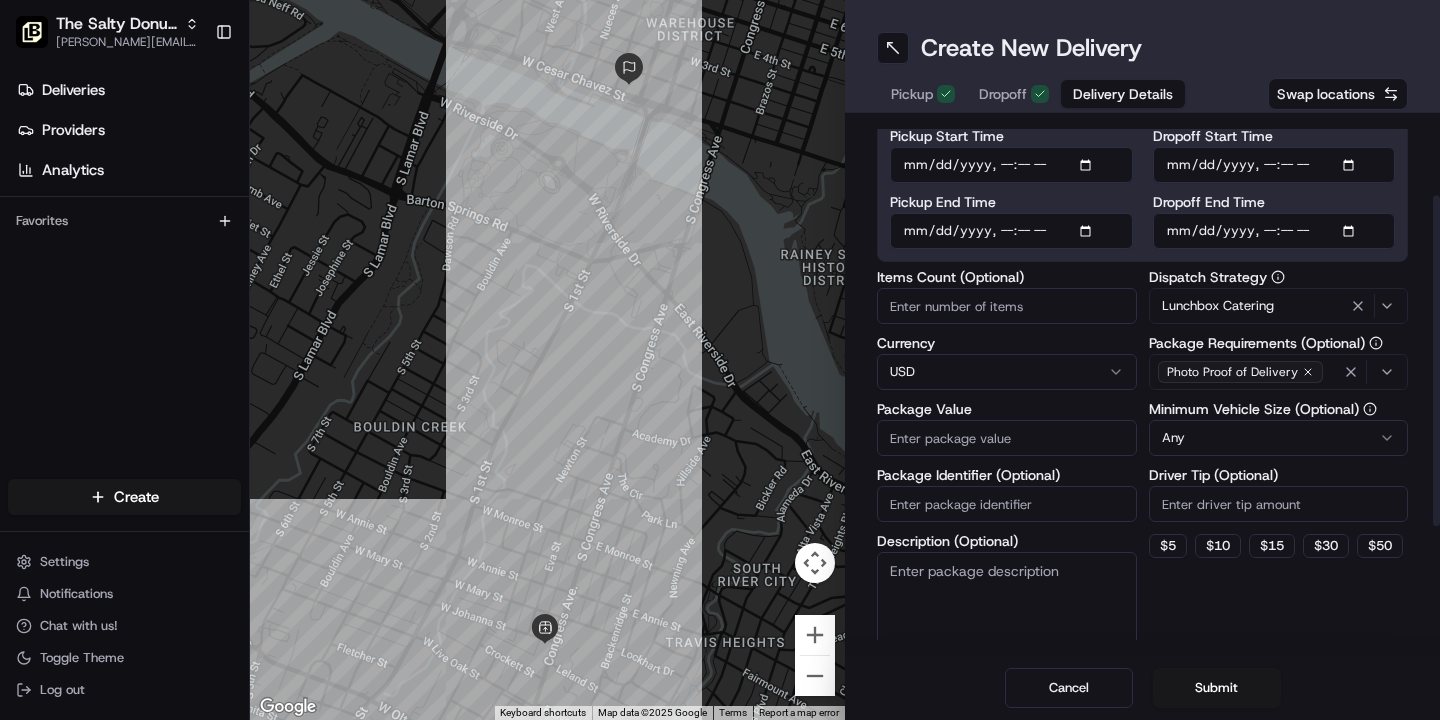 scroll, scrollTop: 165, scrollLeft: 0, axis: vertical 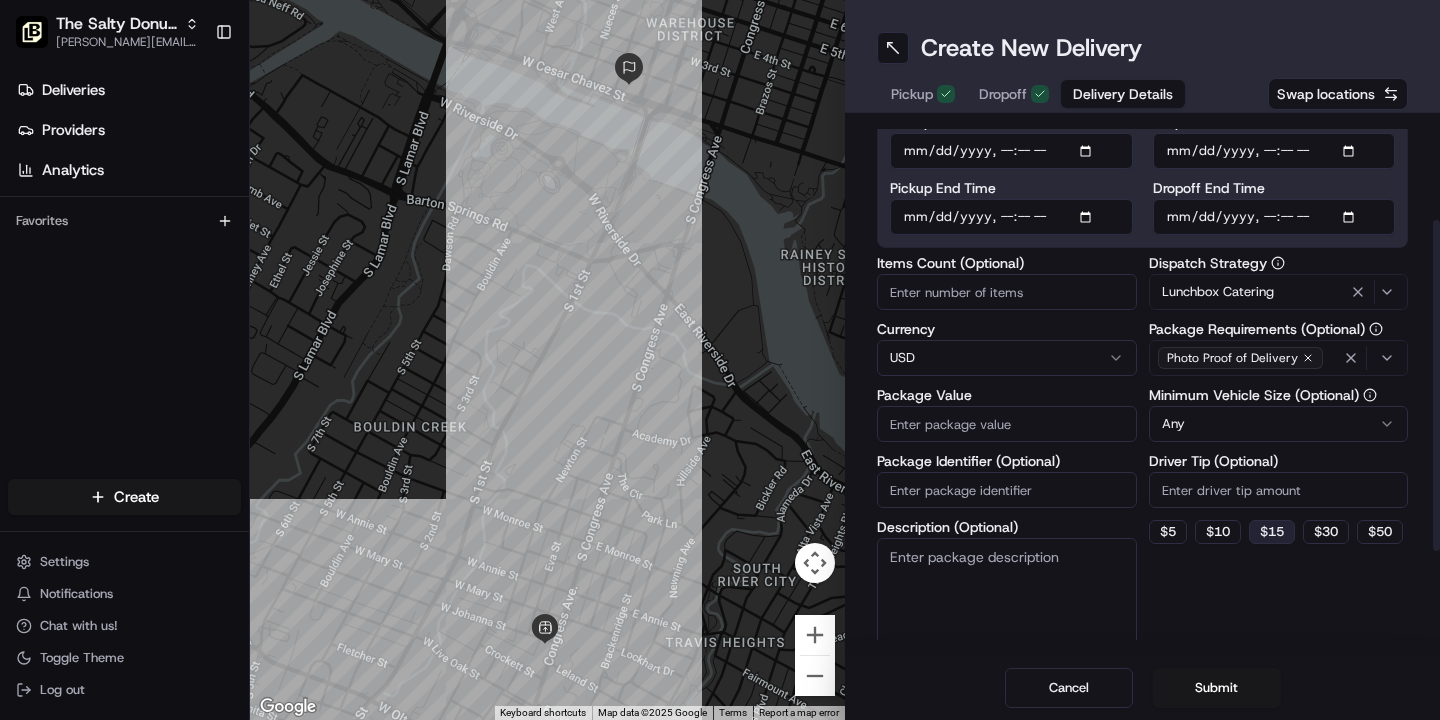 click on "$ 15" at bounding box center [1272, 532] 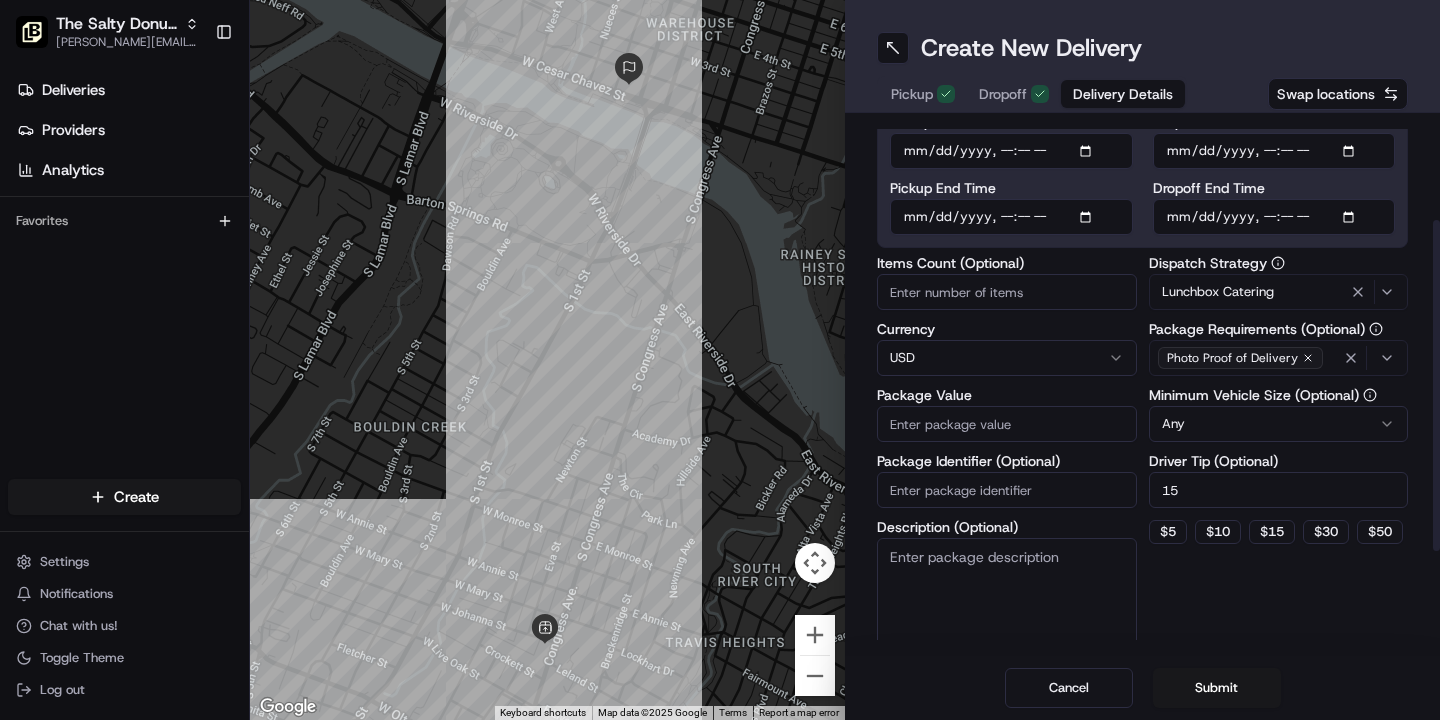 click on "Description (Optional)" at bounding box center [1007, 594] 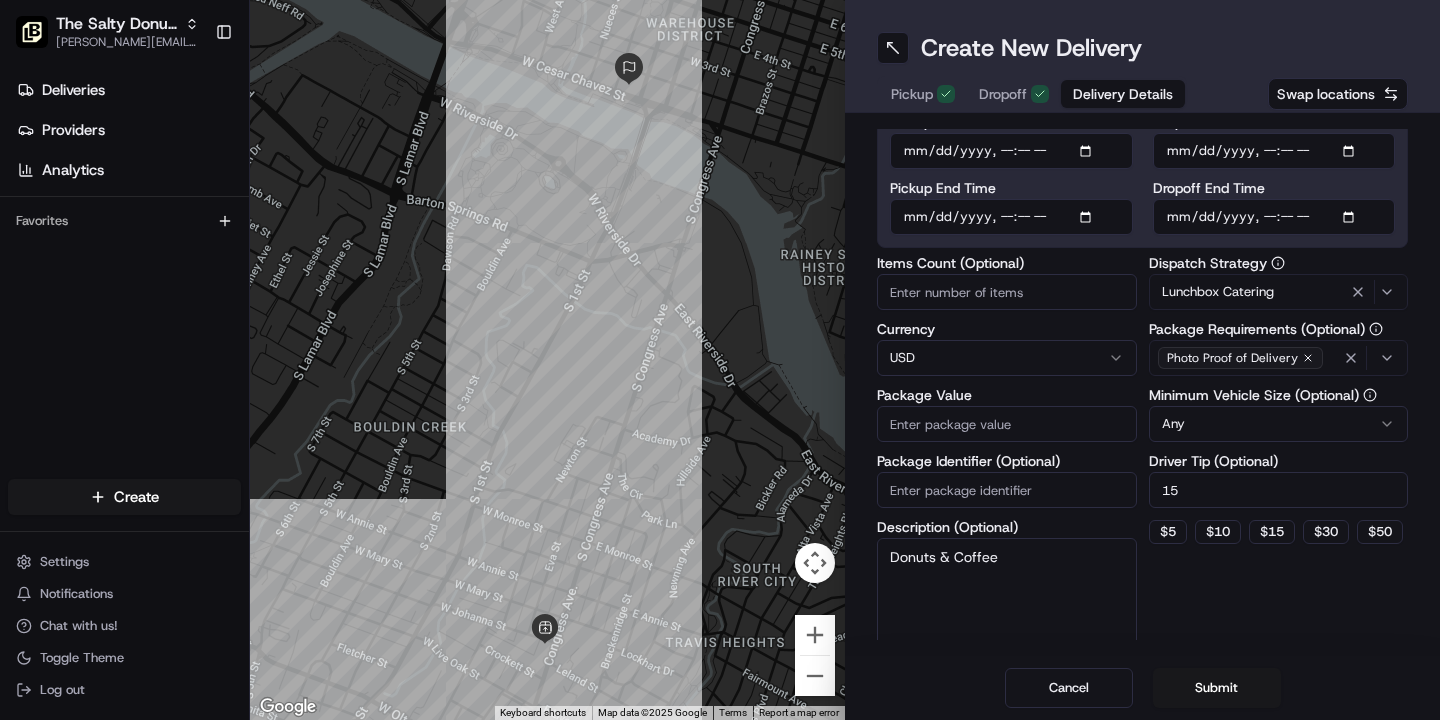 type on "Donuts & Coffee" 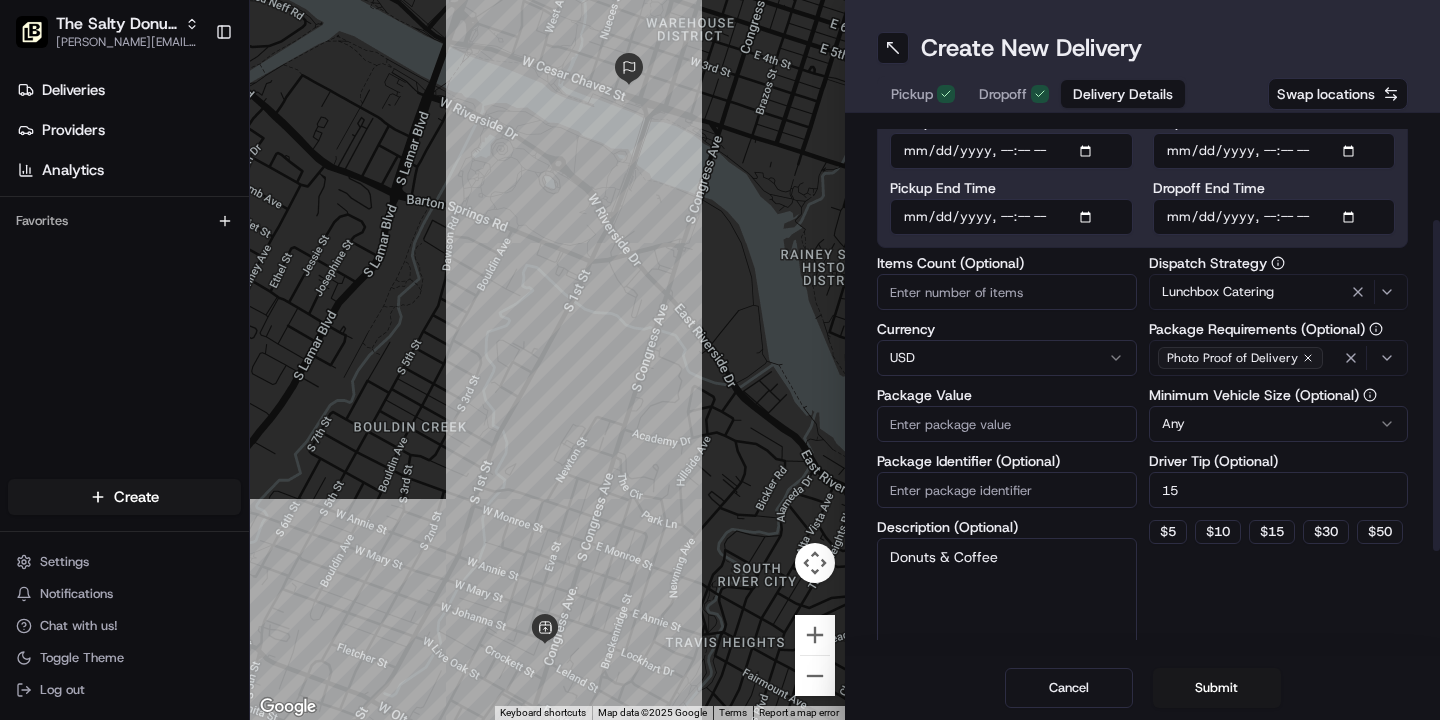 click on "Package Value" at bounding box center (1007, 424) 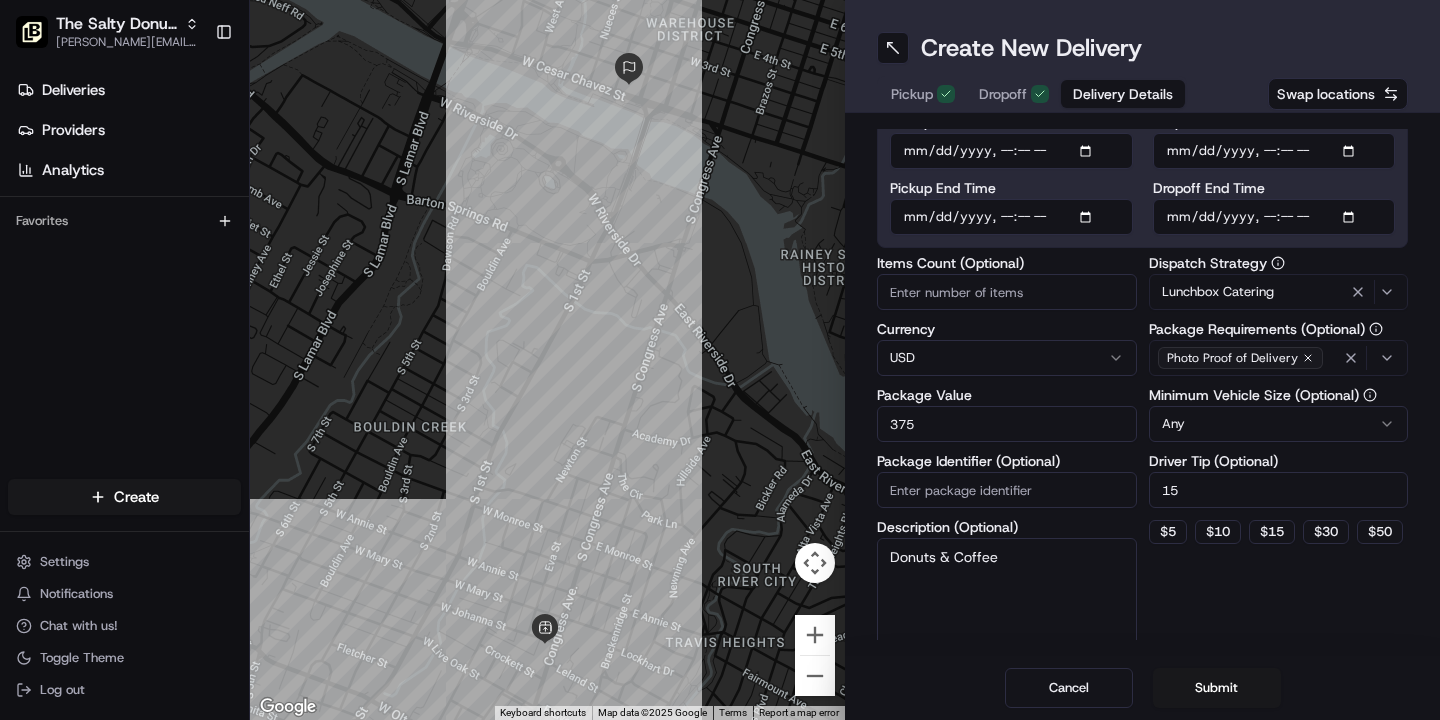 type on "375" 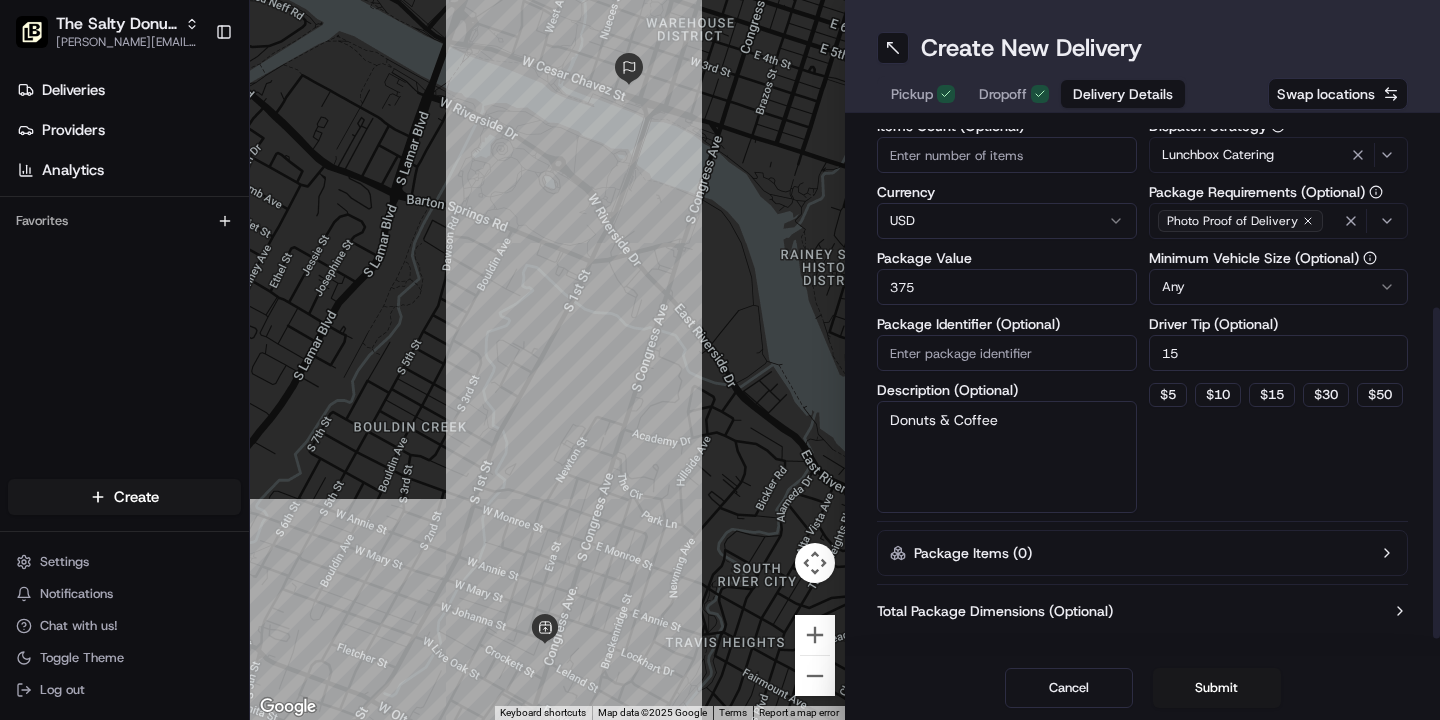 scroll, scrollTop: 327, scrollLeft: 0, axis: vertical 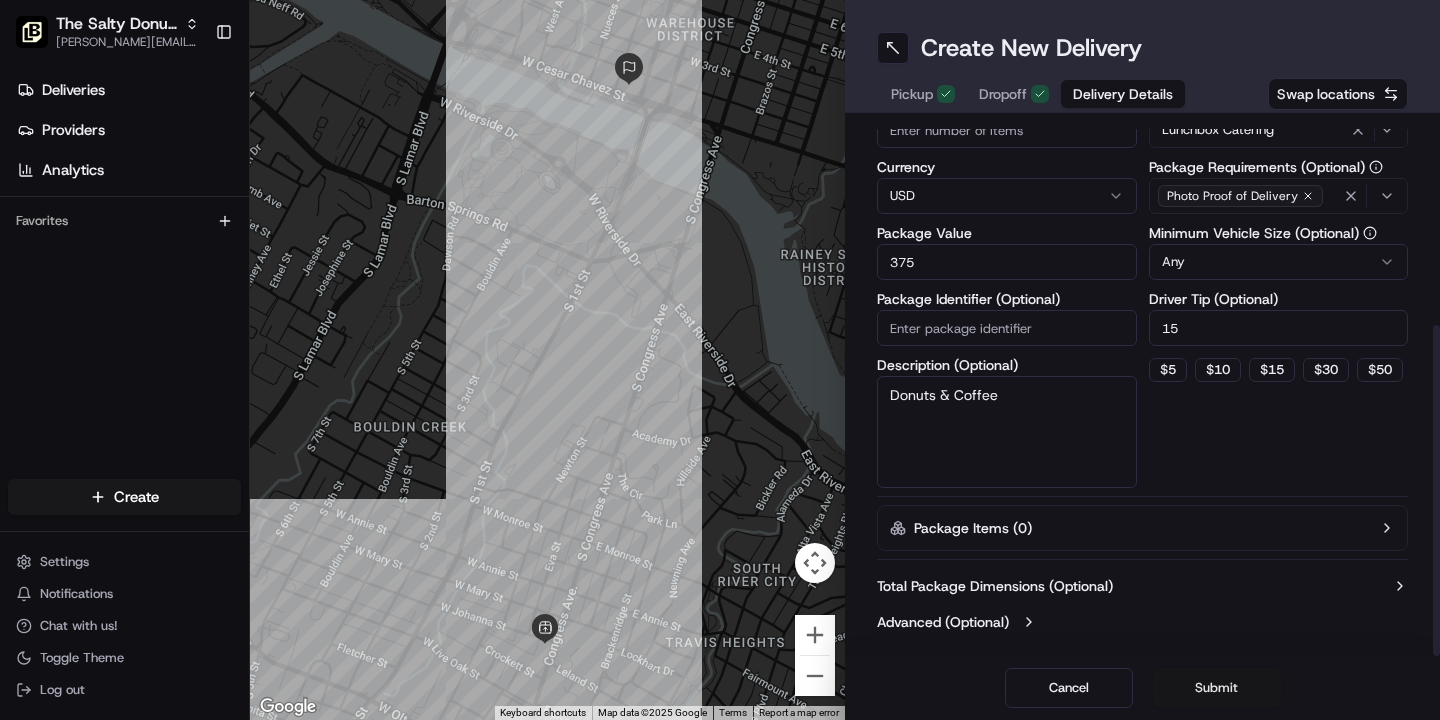 click on "Submit" at bounding box center [1217, 688] 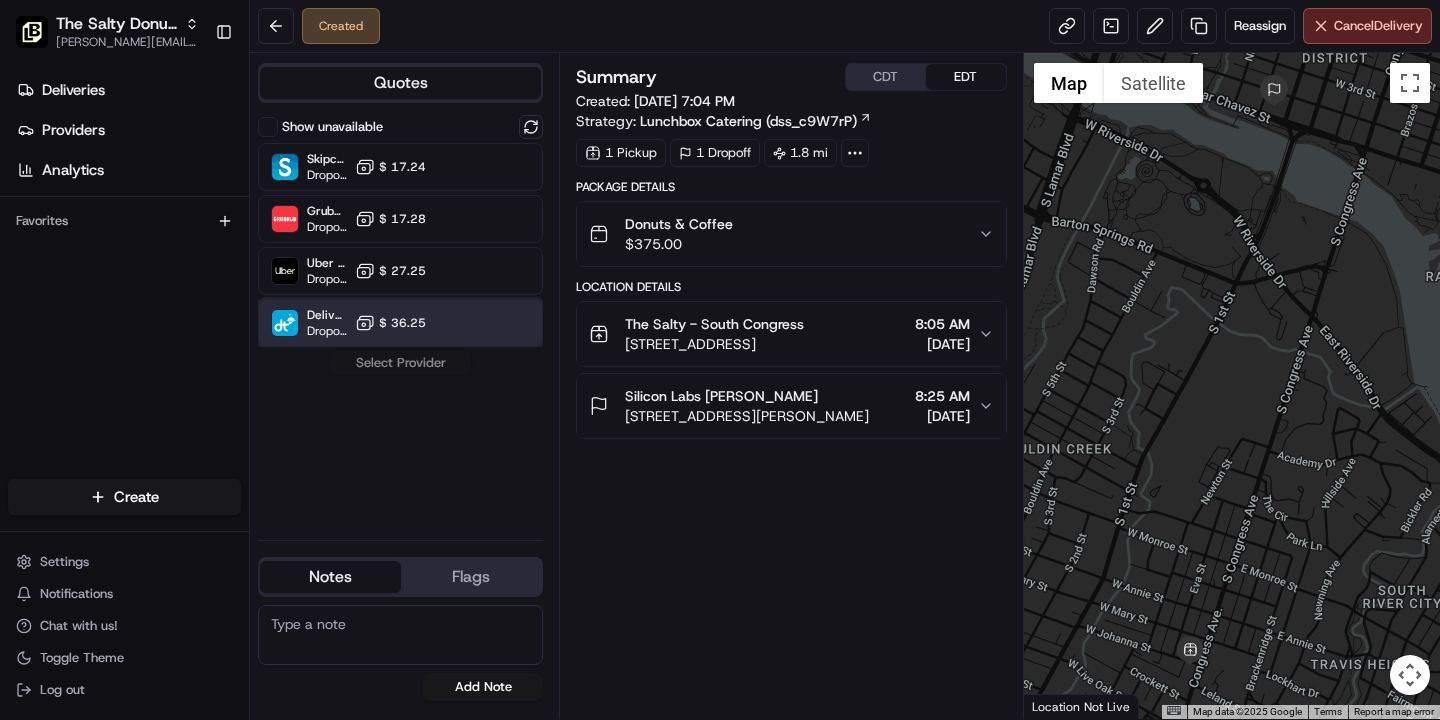 click at bounding box center (482, 323) 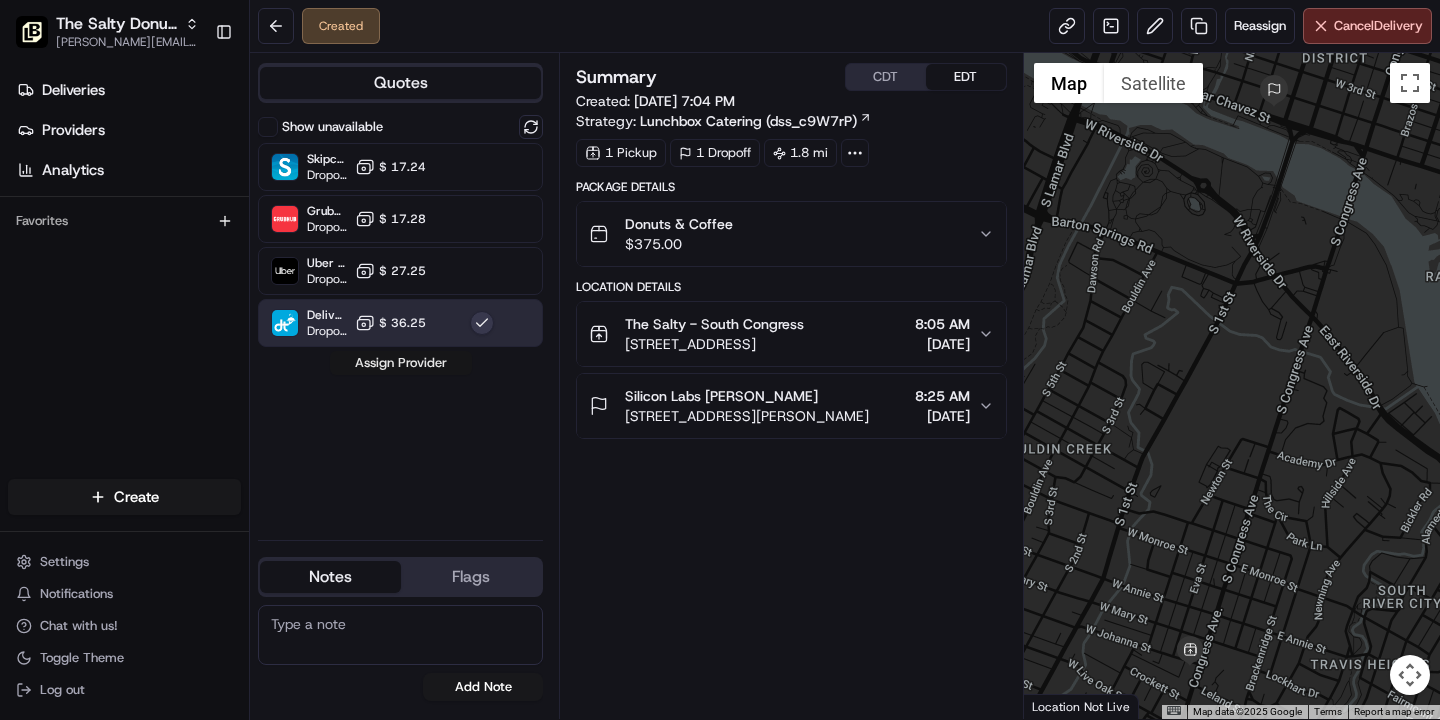 click on "Assign Provider" at bounding box center (401, 363) 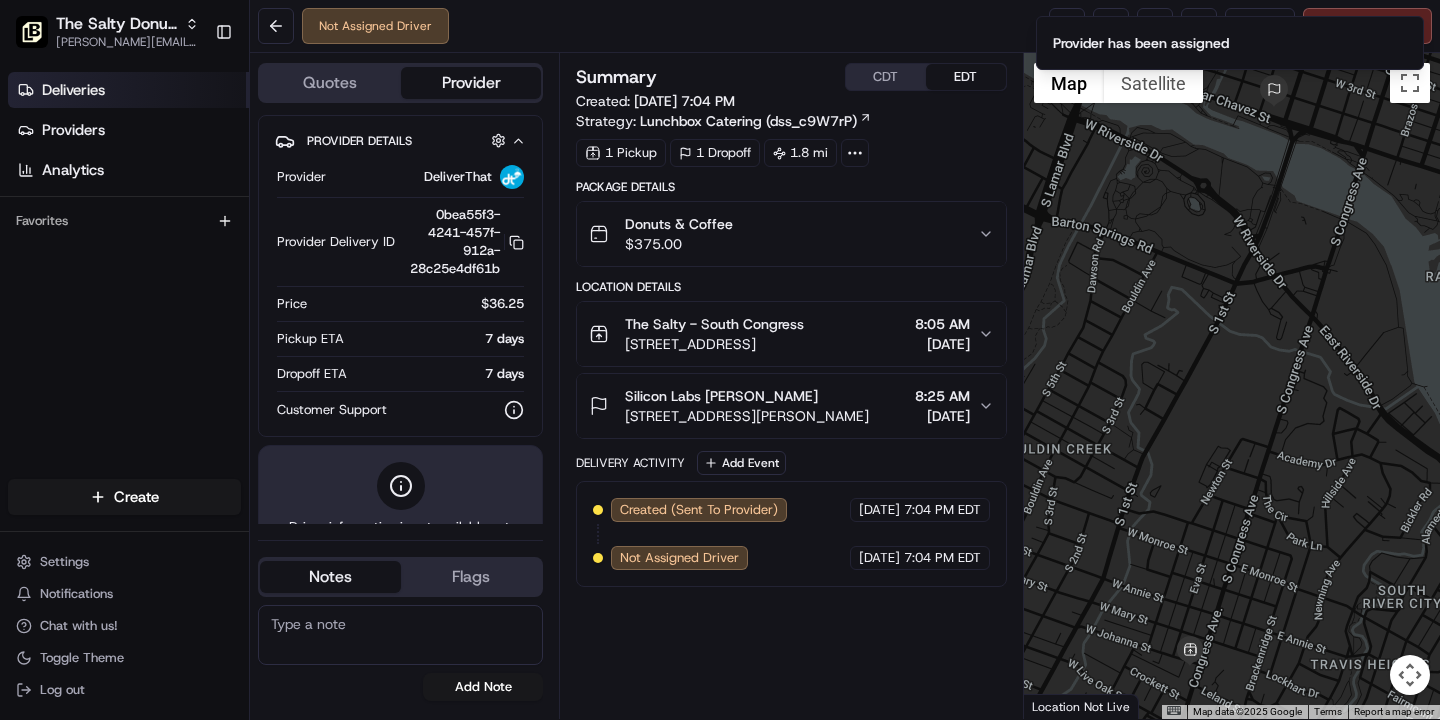 click on "Deliveries" at bounding box center (73, 90) 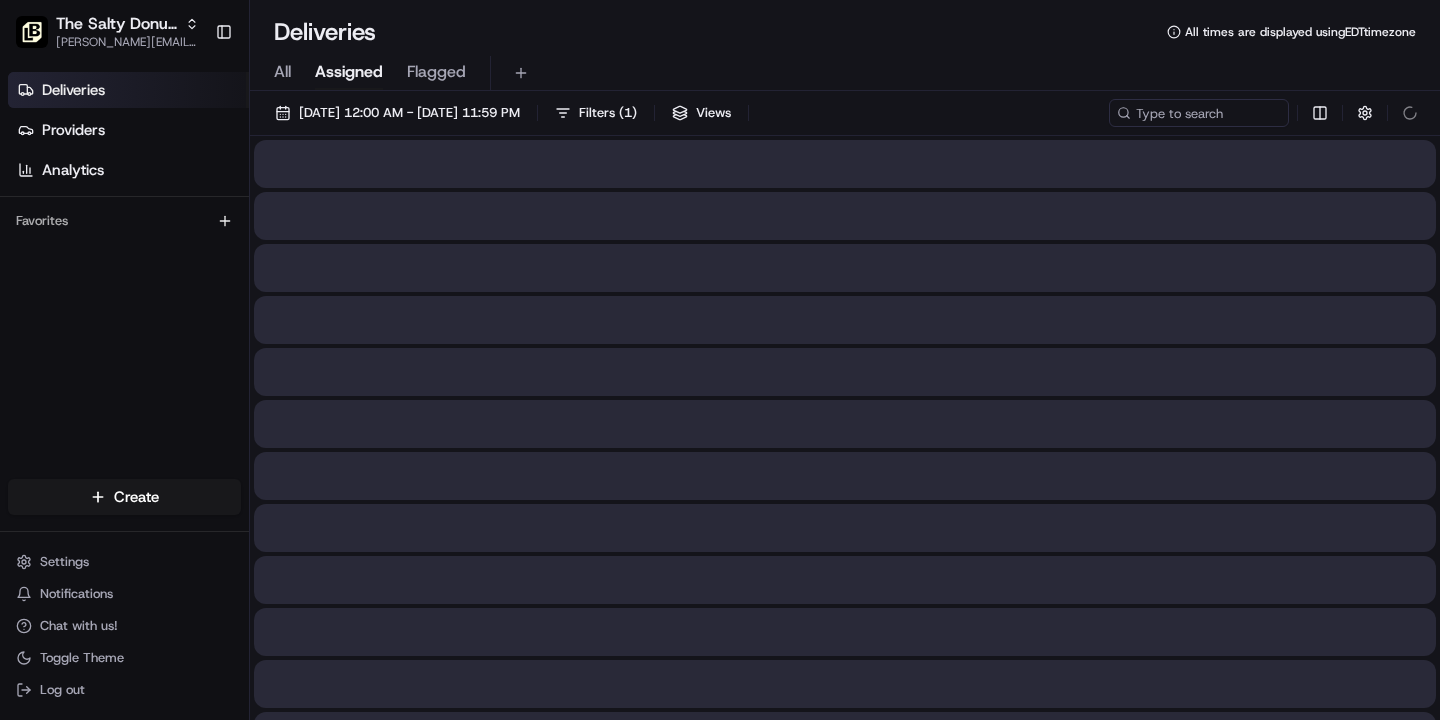 click on "All" at bounding box center (282, 72) 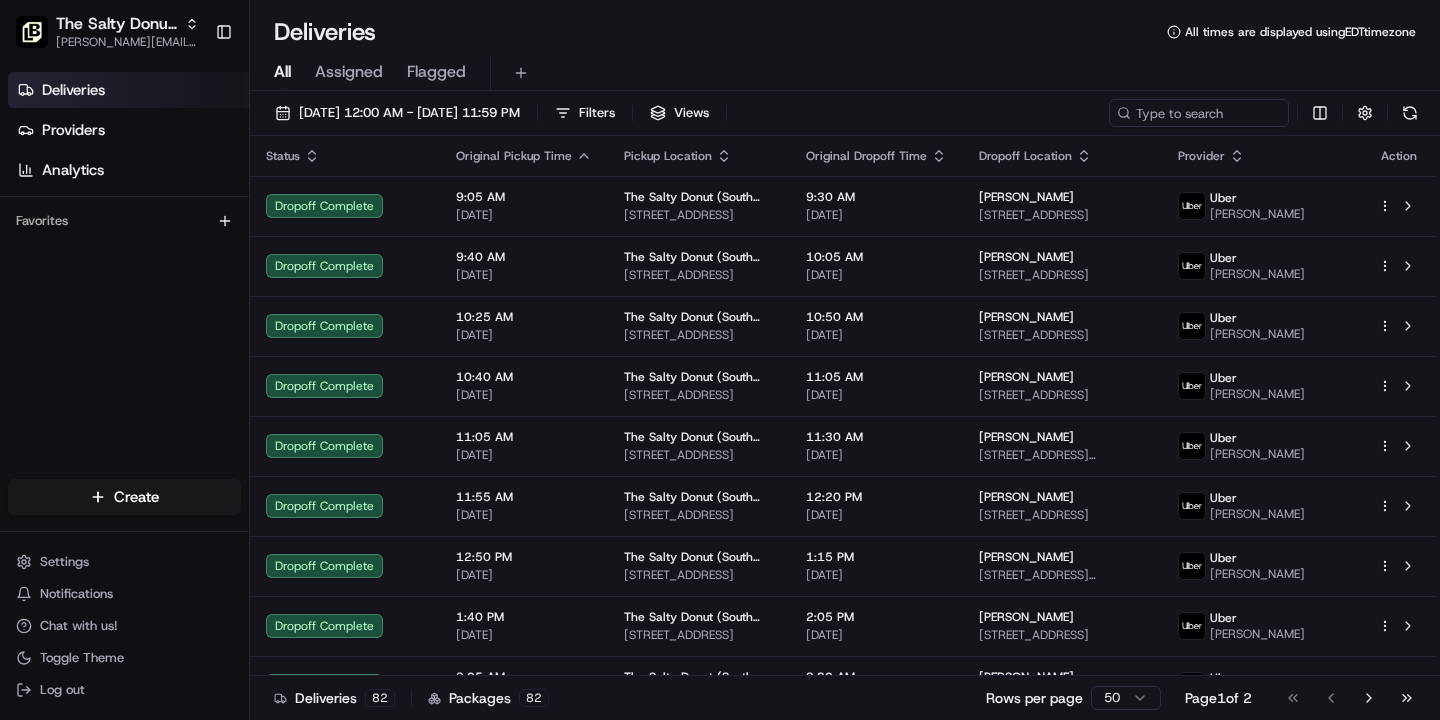 click on "All" at bounding box center (282, 72) 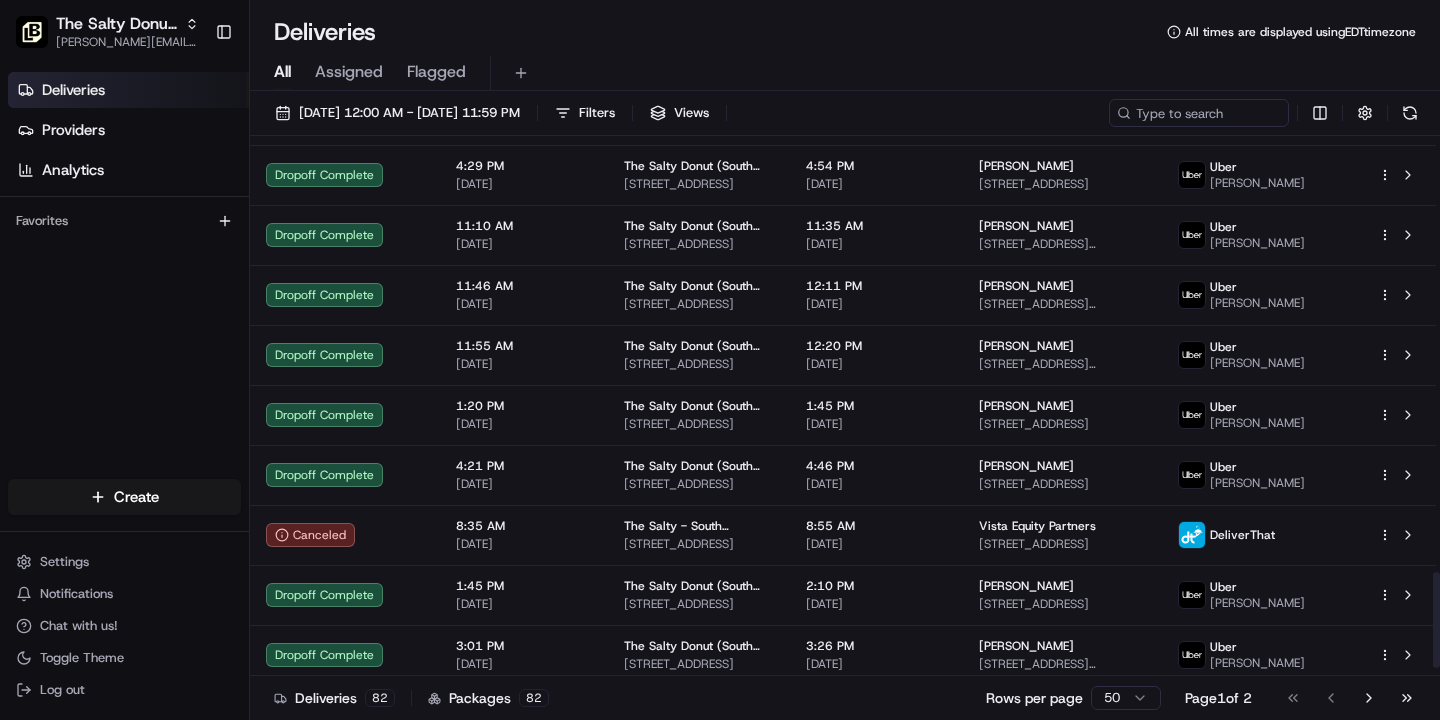 scroll, scrollTop: 2505, scrollLeft: 0, axis: vertical 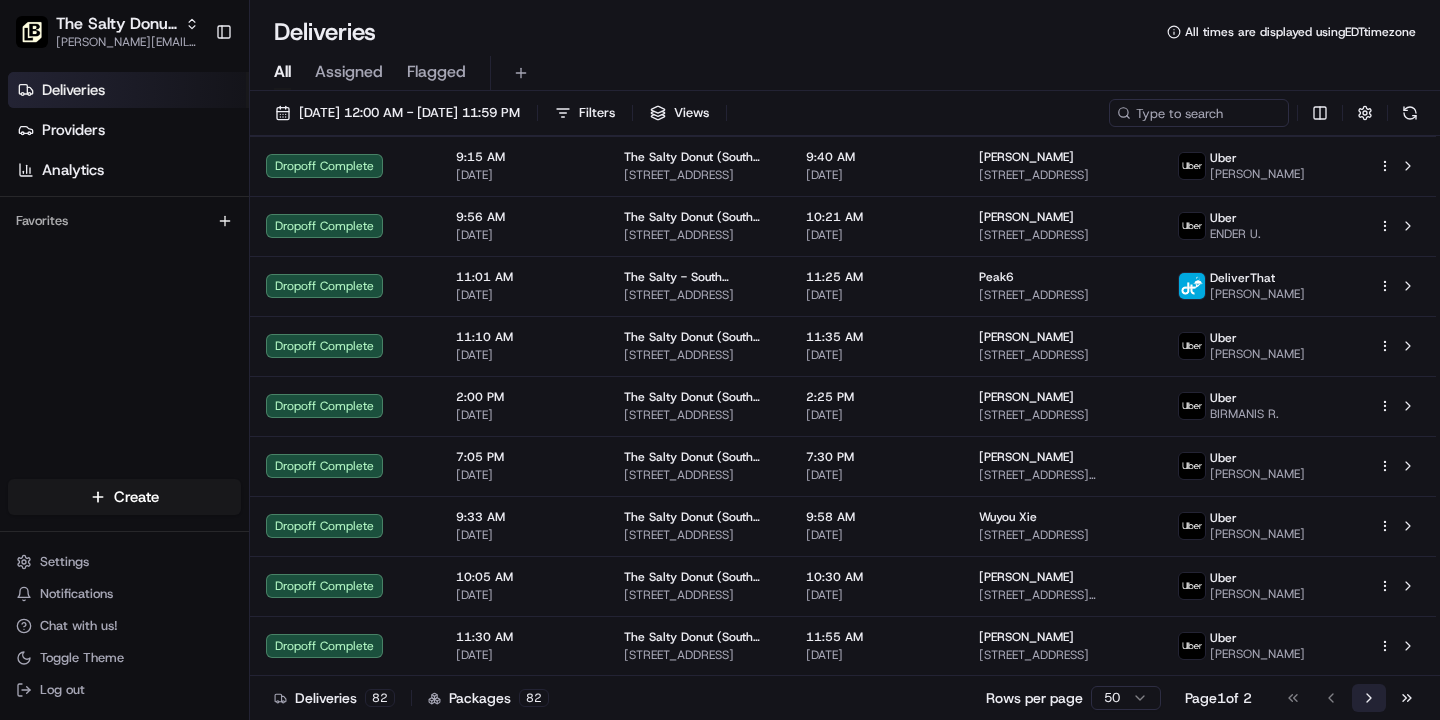 click on "Go to next page" at bounding box center [1369, 698] 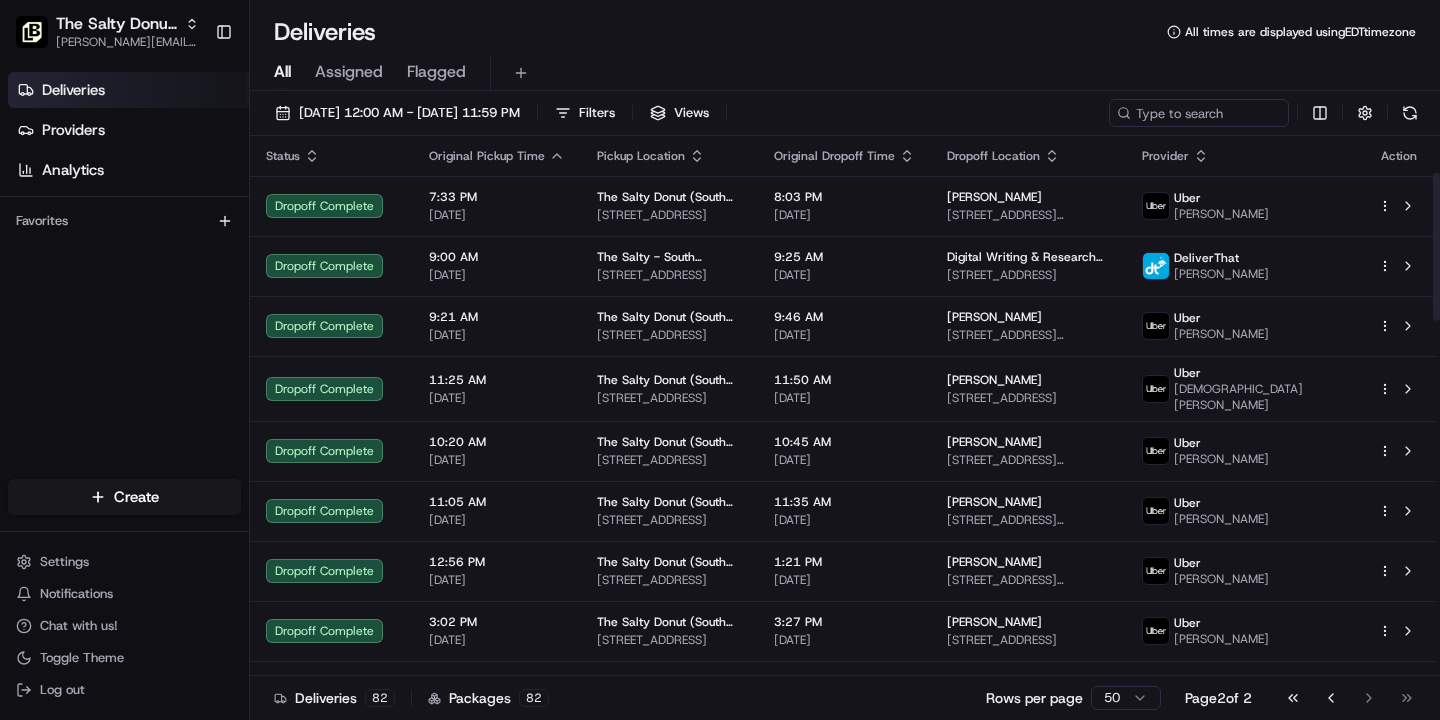 scroll, scrollTop: 1425, scrollLeft: 0, axis: vertical 